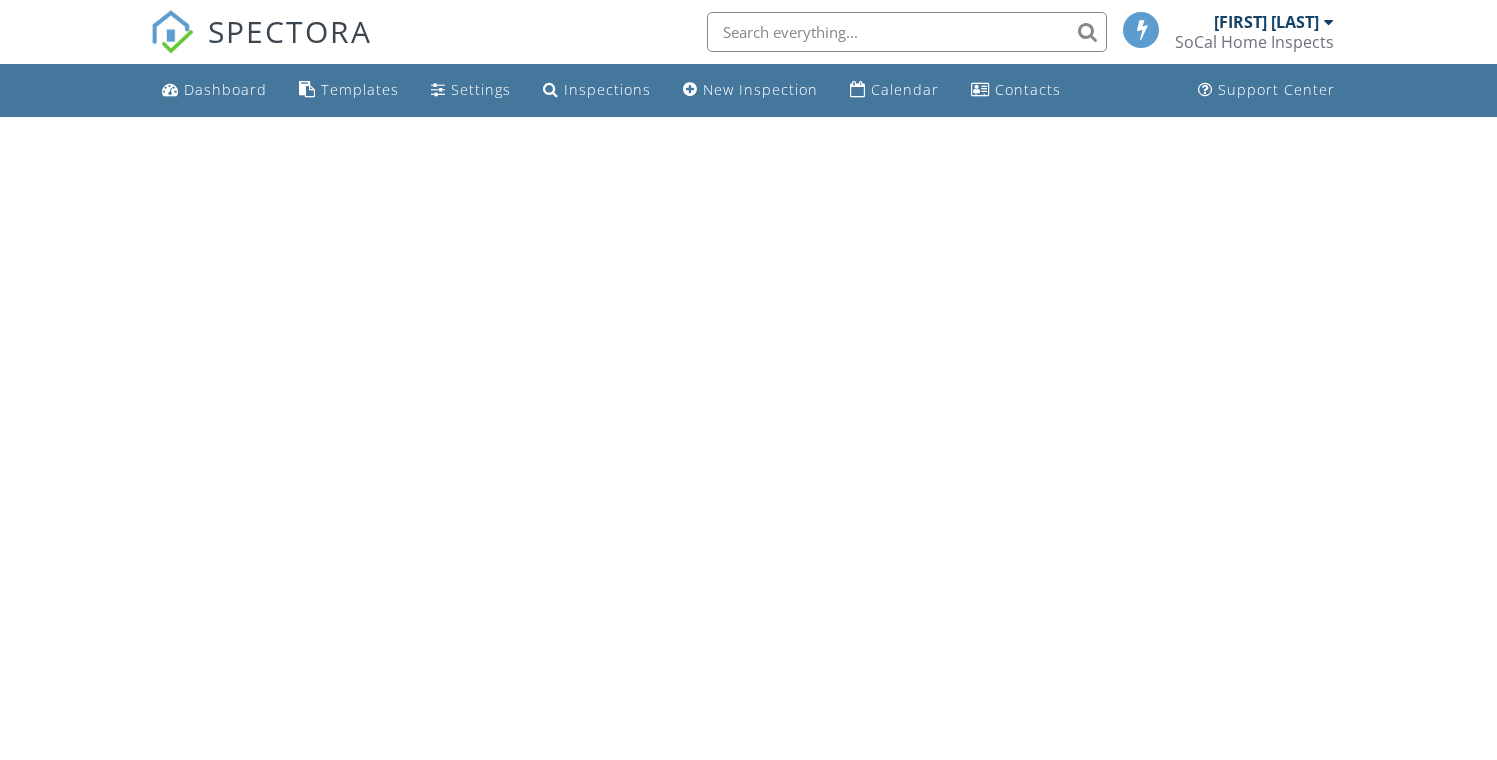scroll, scrollTop: 0, scrollLeft: 0, axis: both 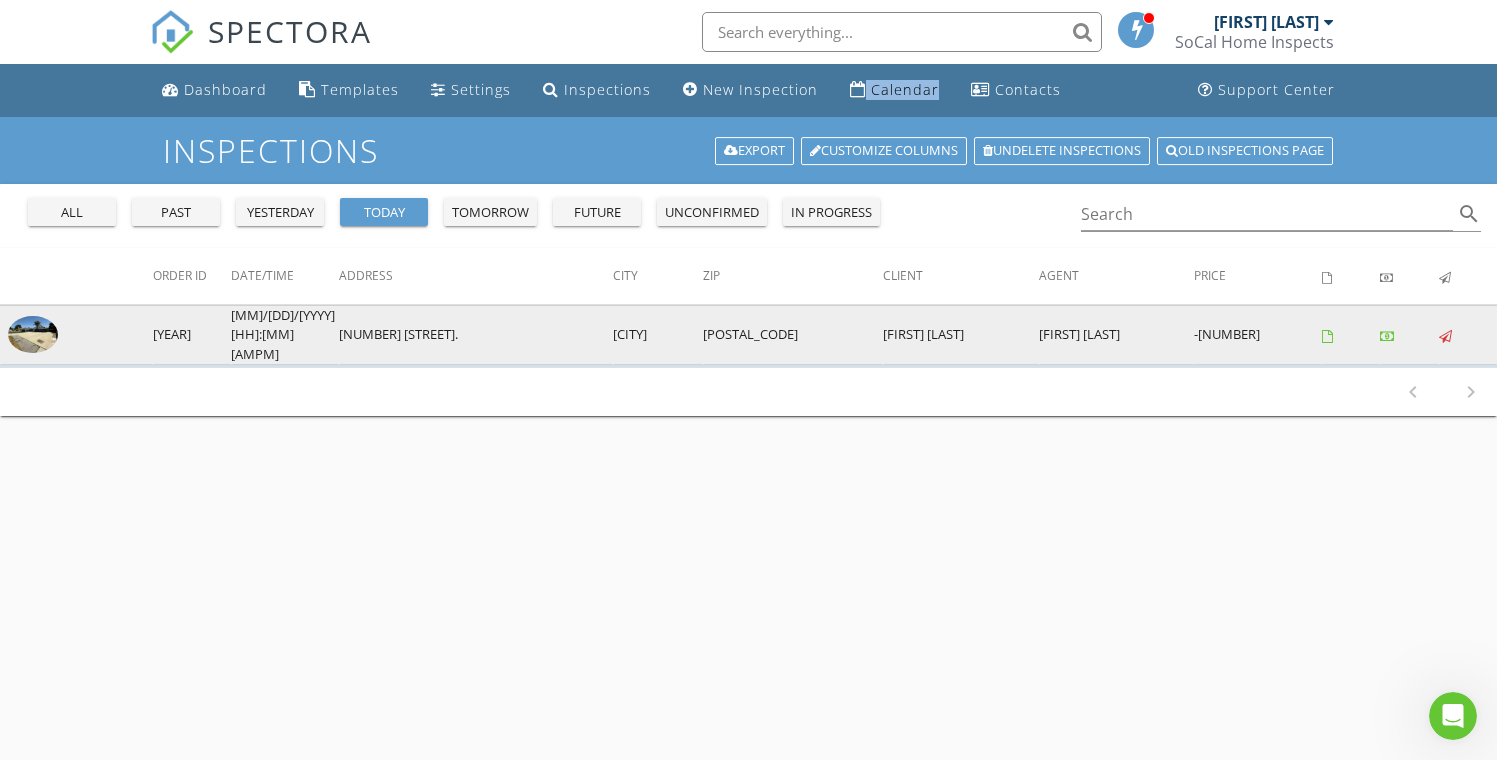 click at bounding box center (33, 335) 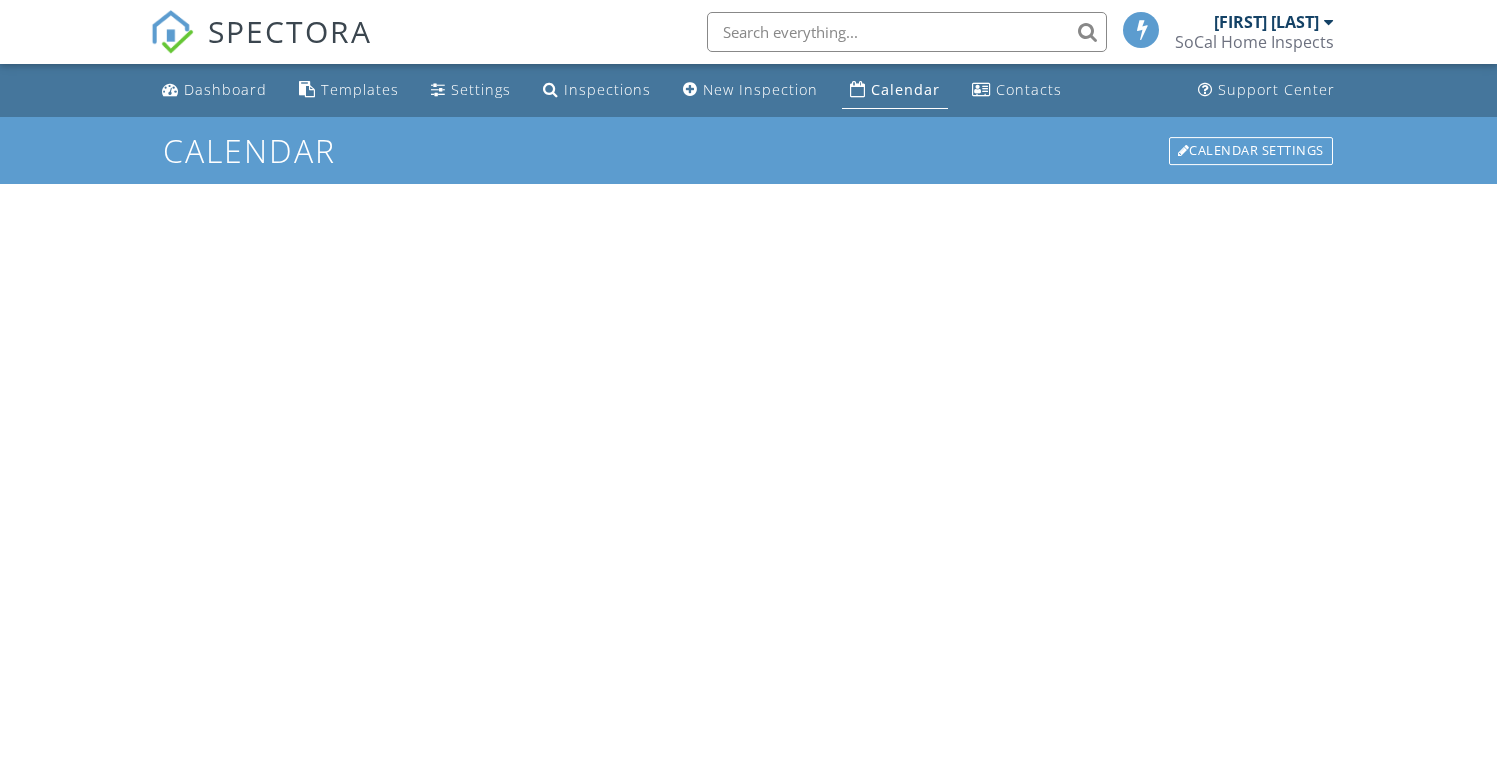 scroll, scrollTop: 0, scrollLeft: 0, axis: both 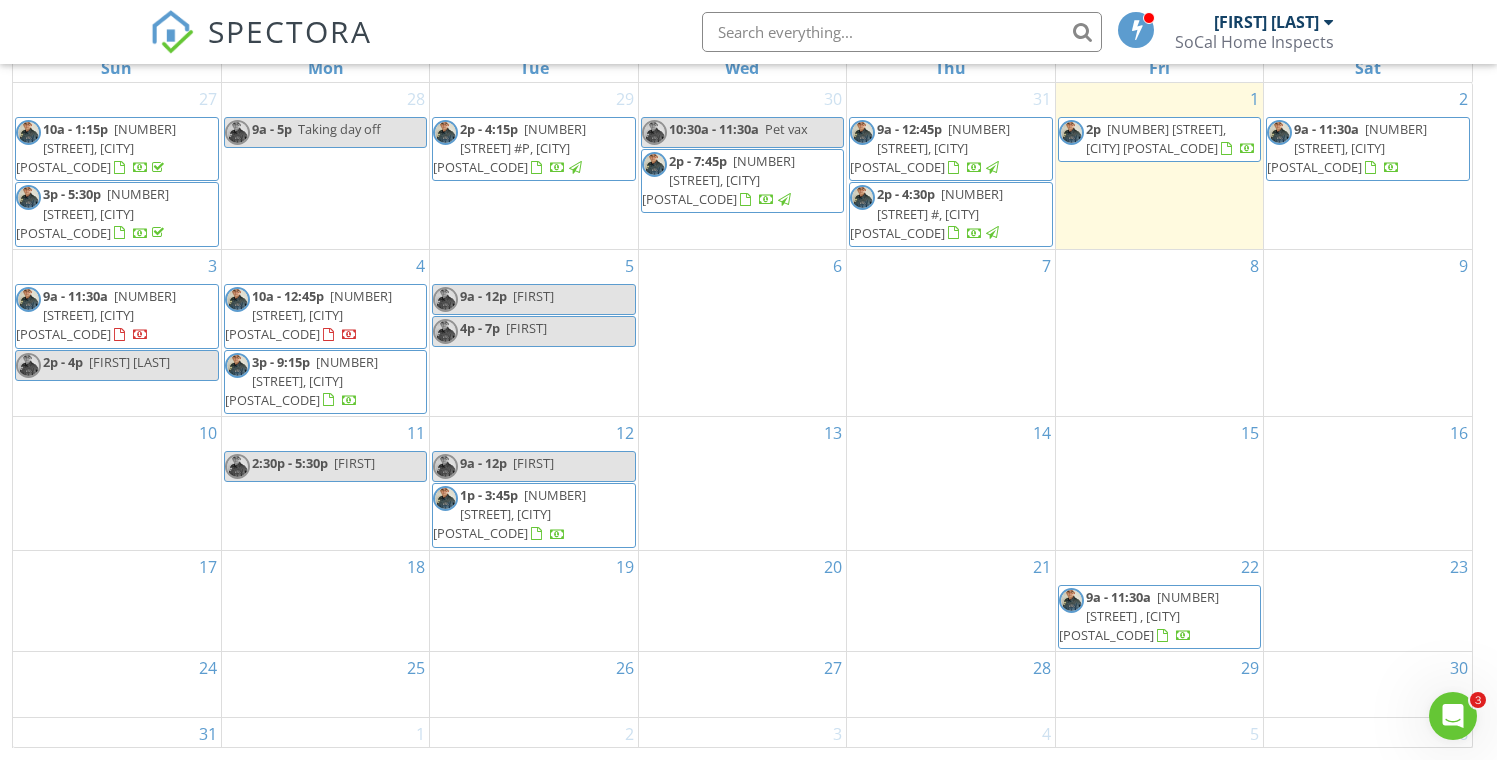 click at bounding box center (1453, 716) 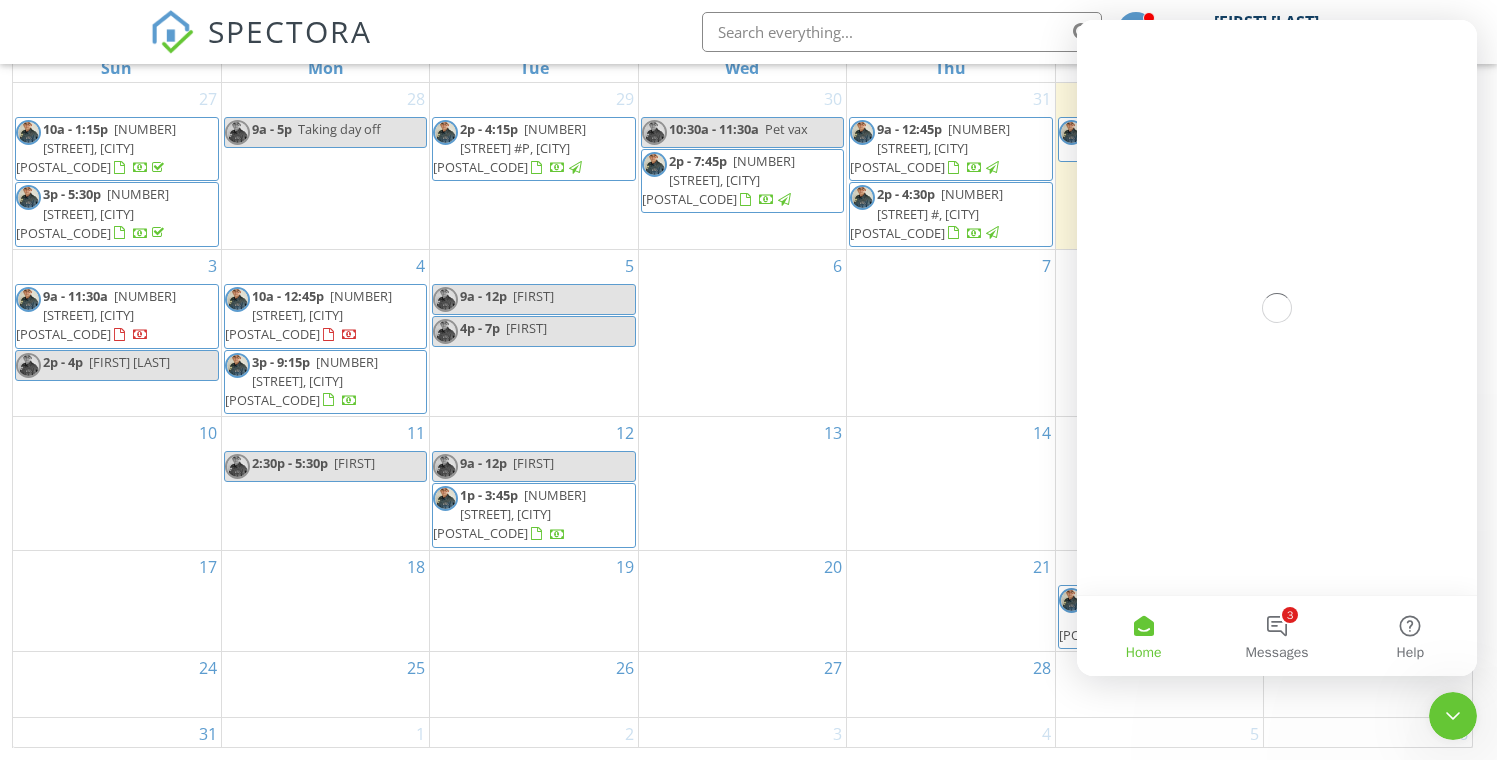 scroll, scrollTop: 0, scrollLeft: 0, axis: both 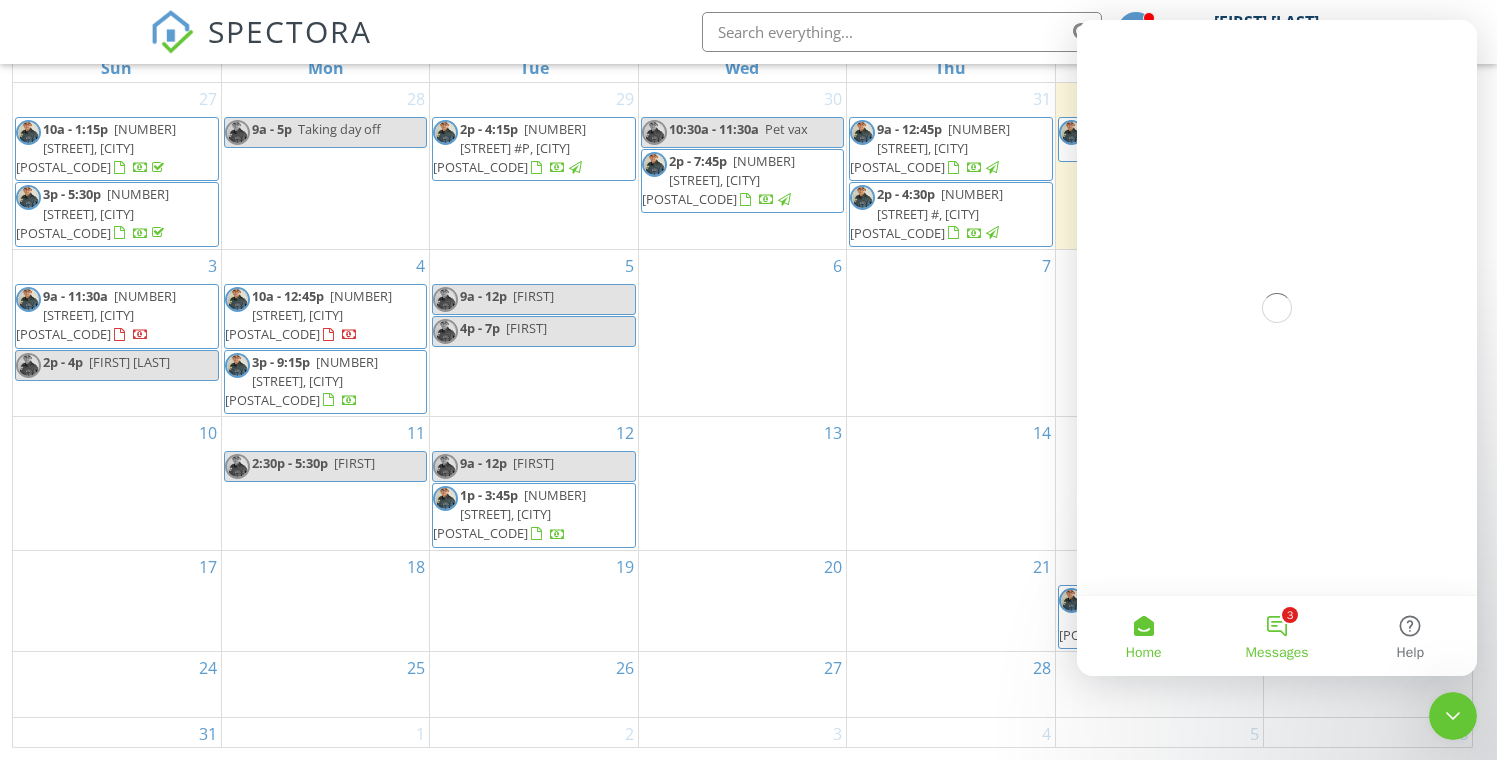 click on "3 Messages" at bounding box center [1276, 636] 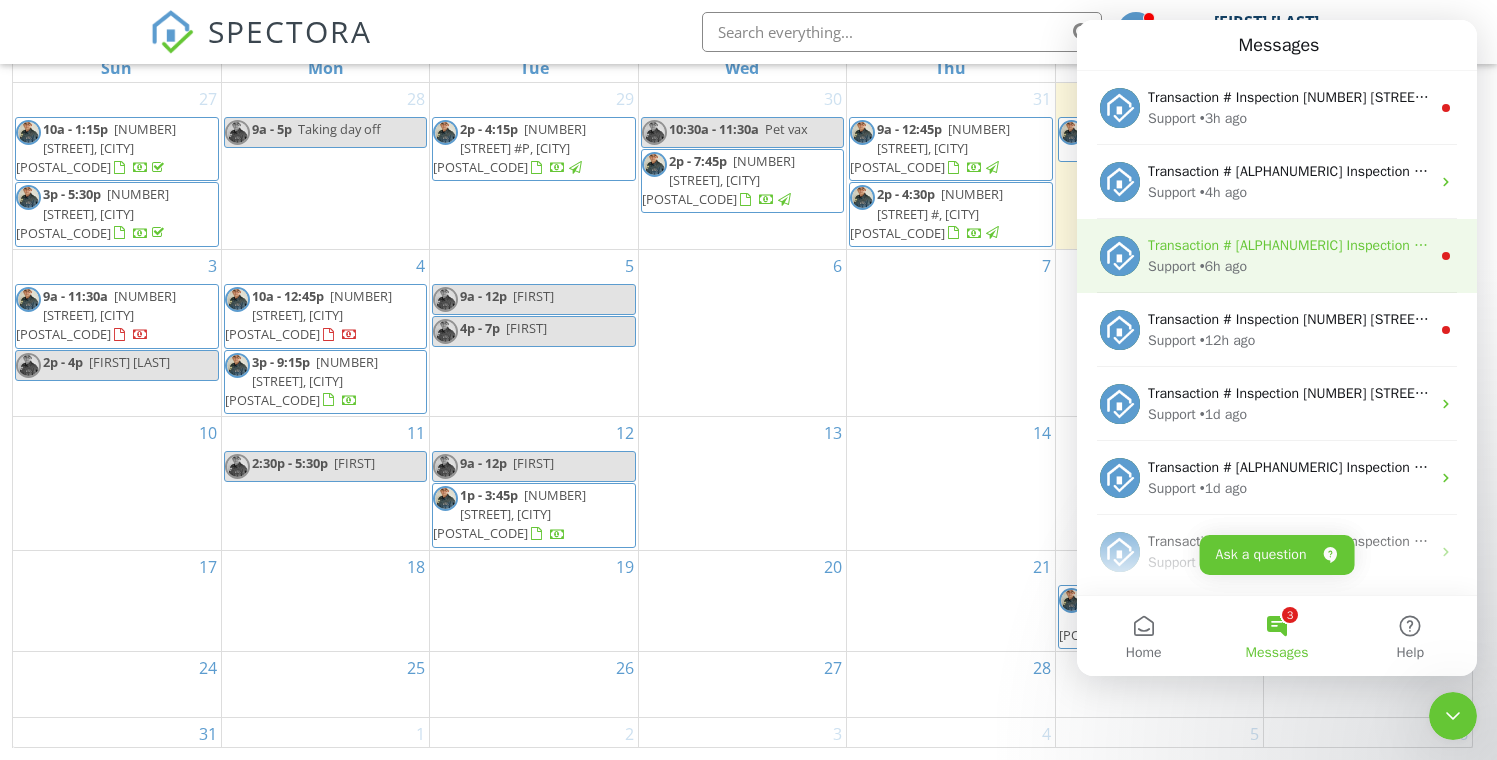 click on "You've received a payment!  Amount  $1025.00  Fee  $0.00  Net  $1025.00  Transaction #  hOR1QFKQV41idBGW2PfdRnDPpF9YY  Inspection  45587 Indian River Rd., Indio, CA 92201" at bounding box center (1289, 245) 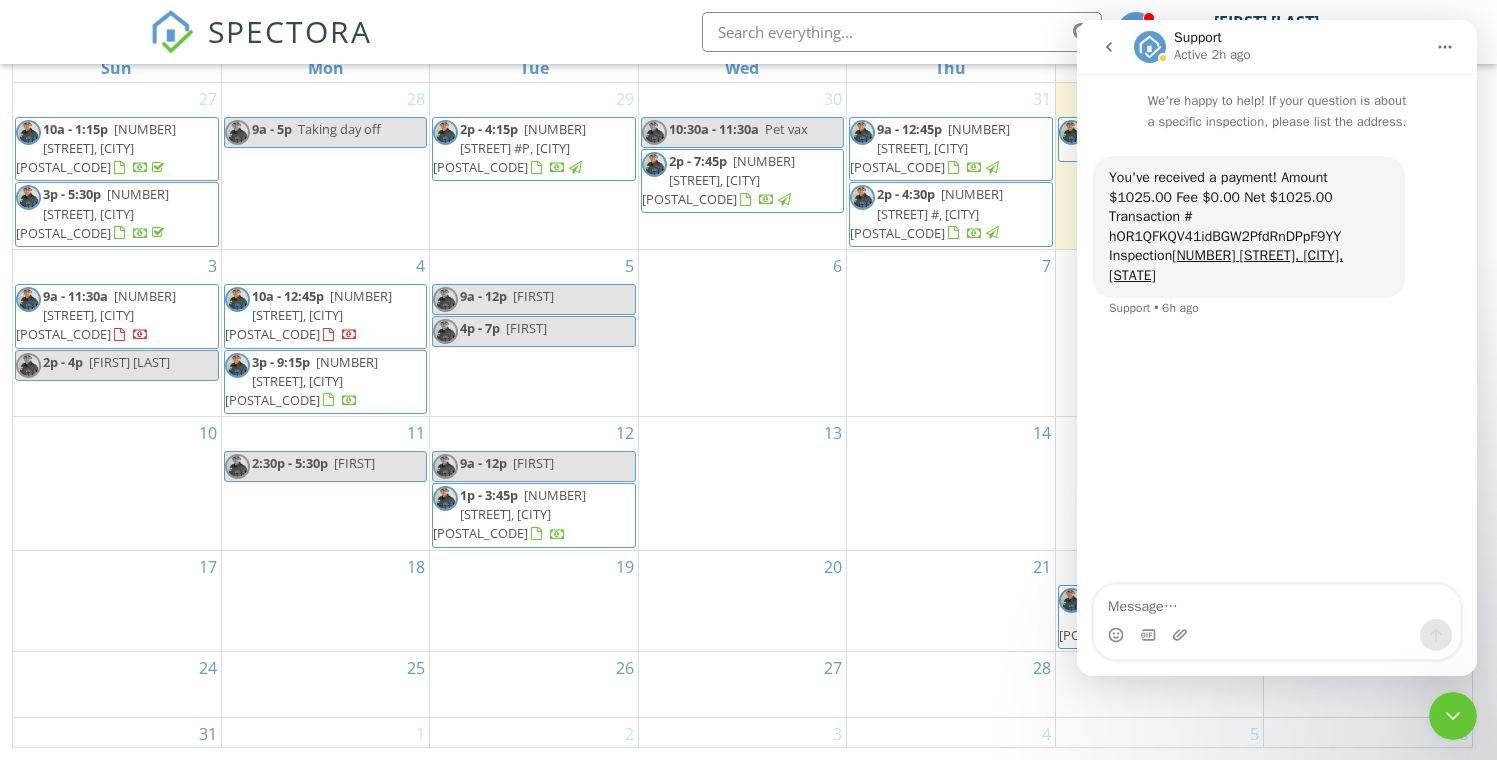 click 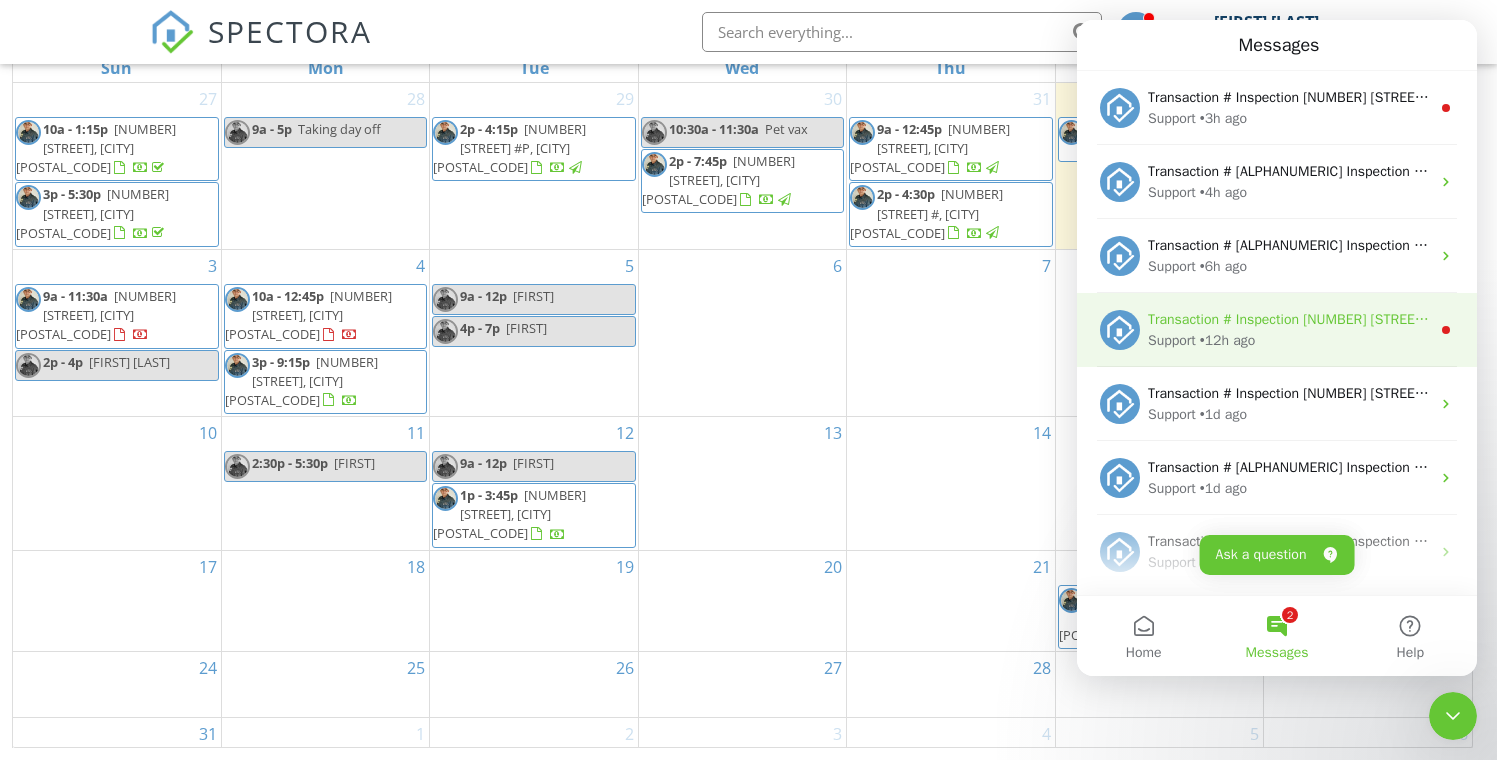 click on "You've received a payment!  Amount  $475.00  Fee  $0.00  Net  $475.00  Transaction #    Inspection  256 Hazel Dr. , Ranho Mission Viejo, CA 92694" at bounding box center (1362, 319) 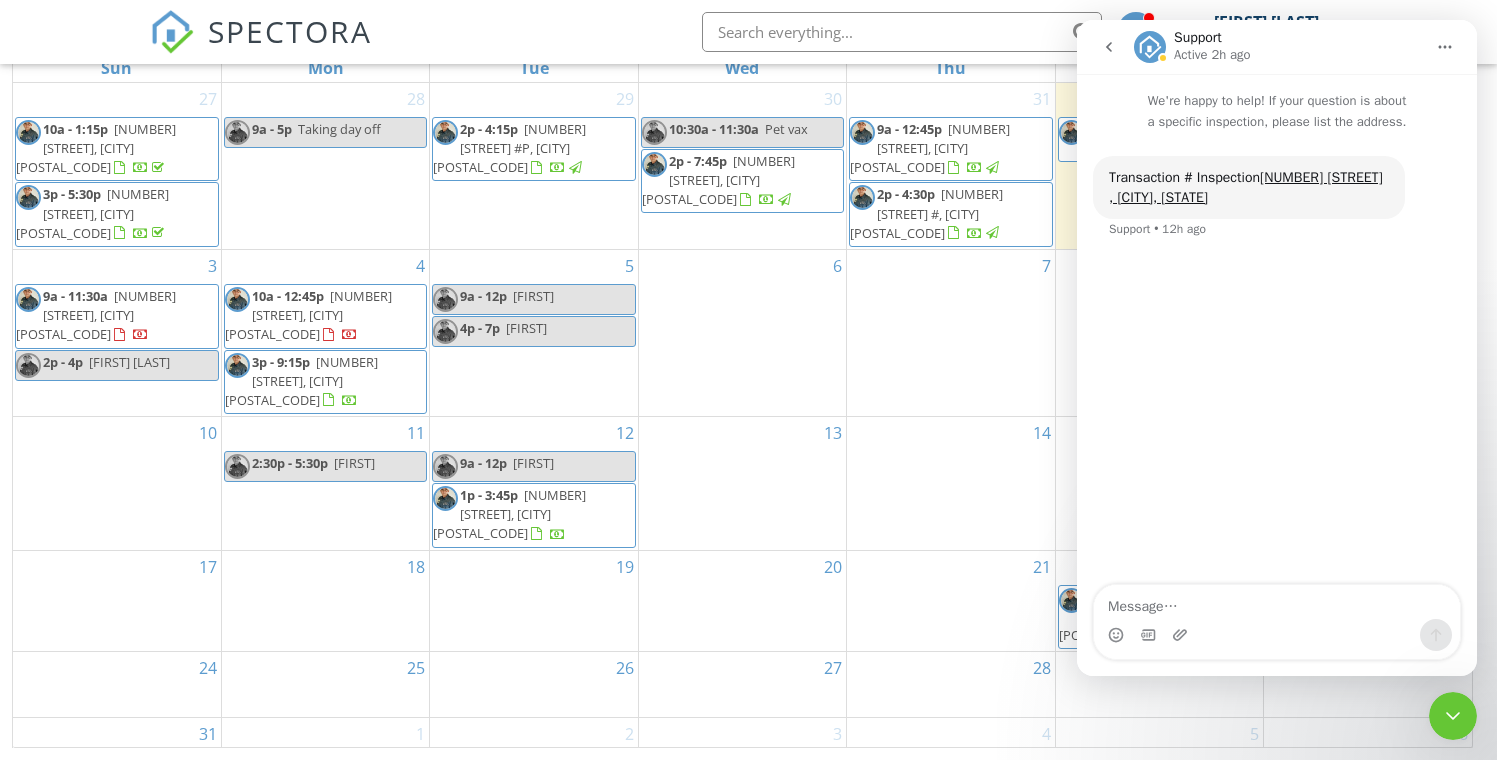 click 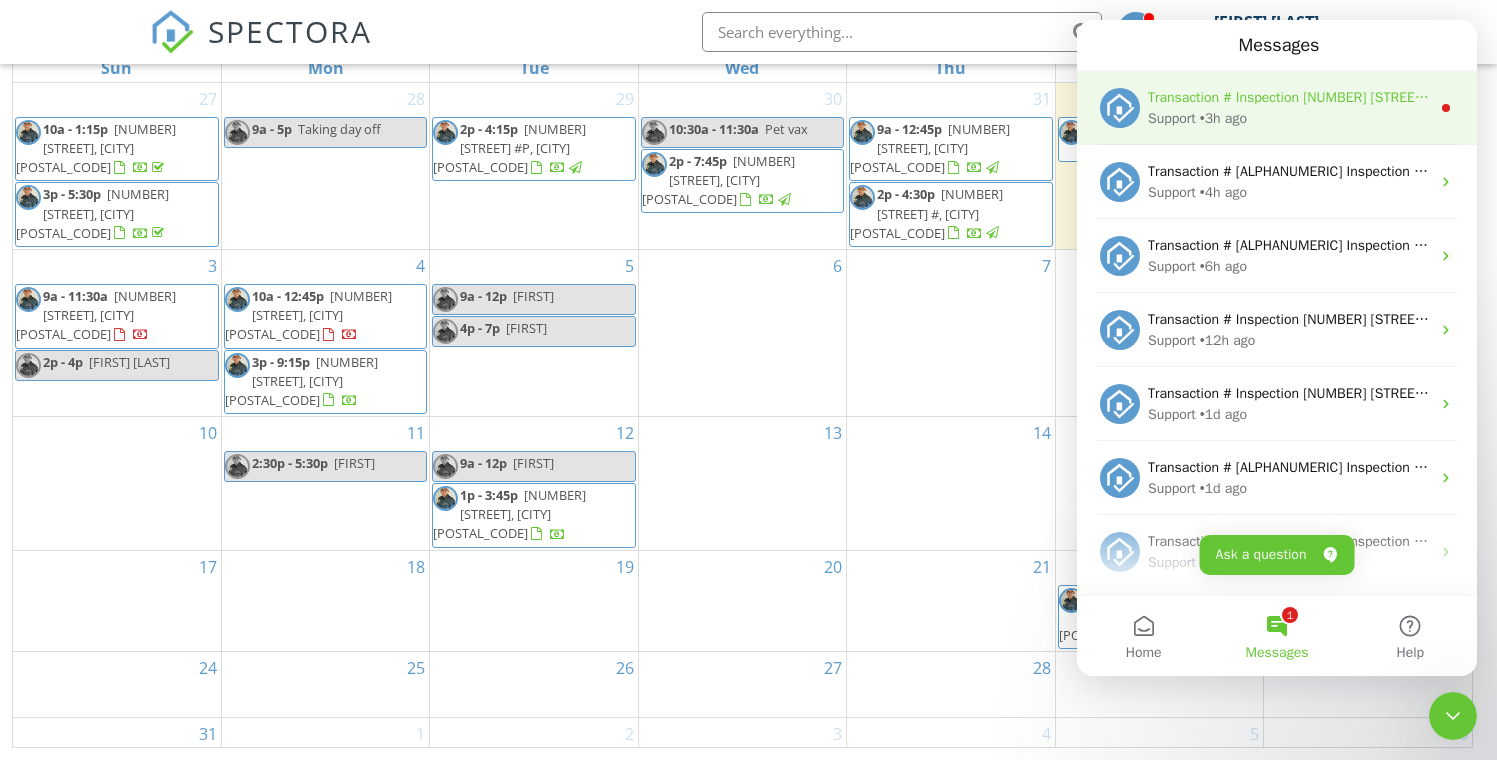 click on "•  3h ago" at bounding box center (1223, 118) 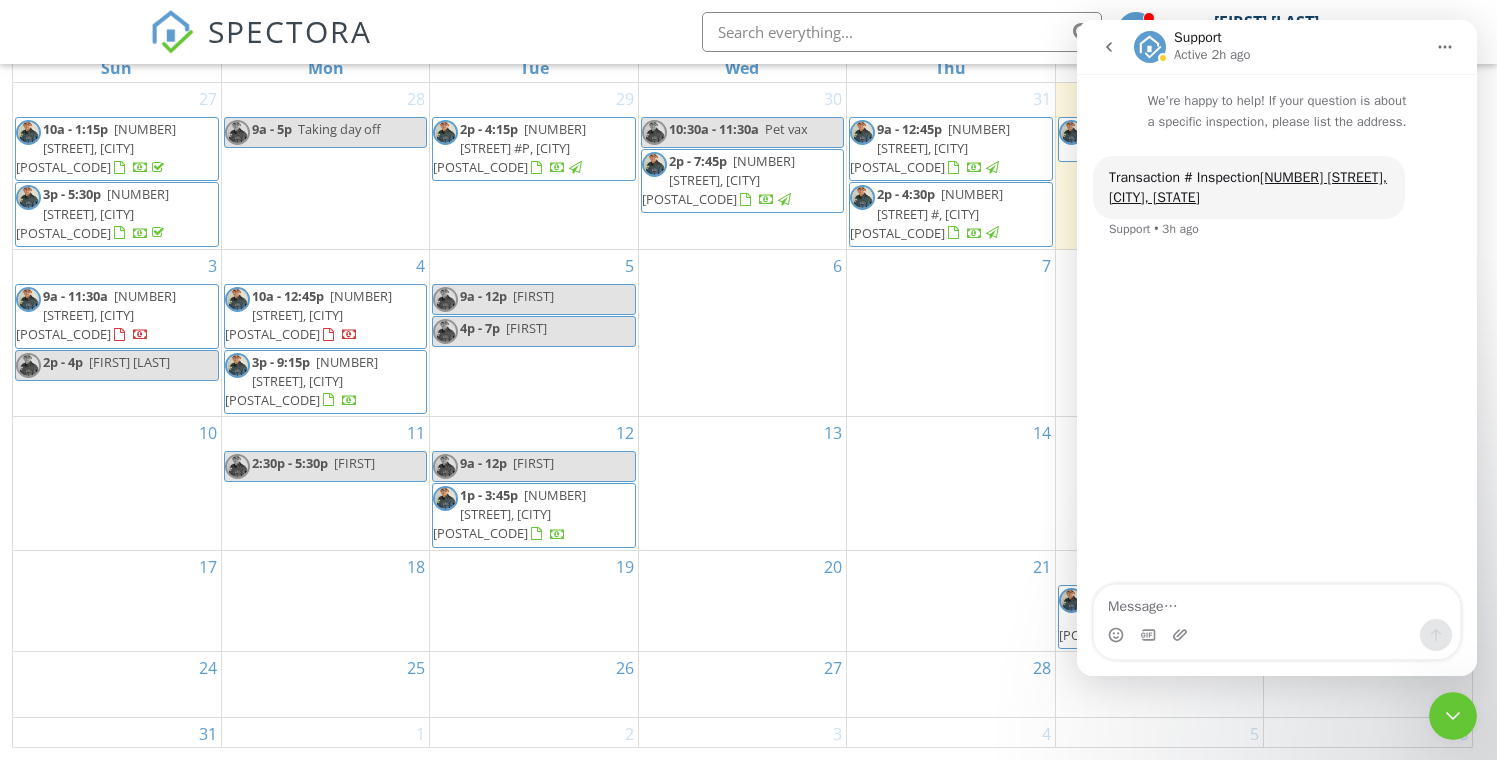 click 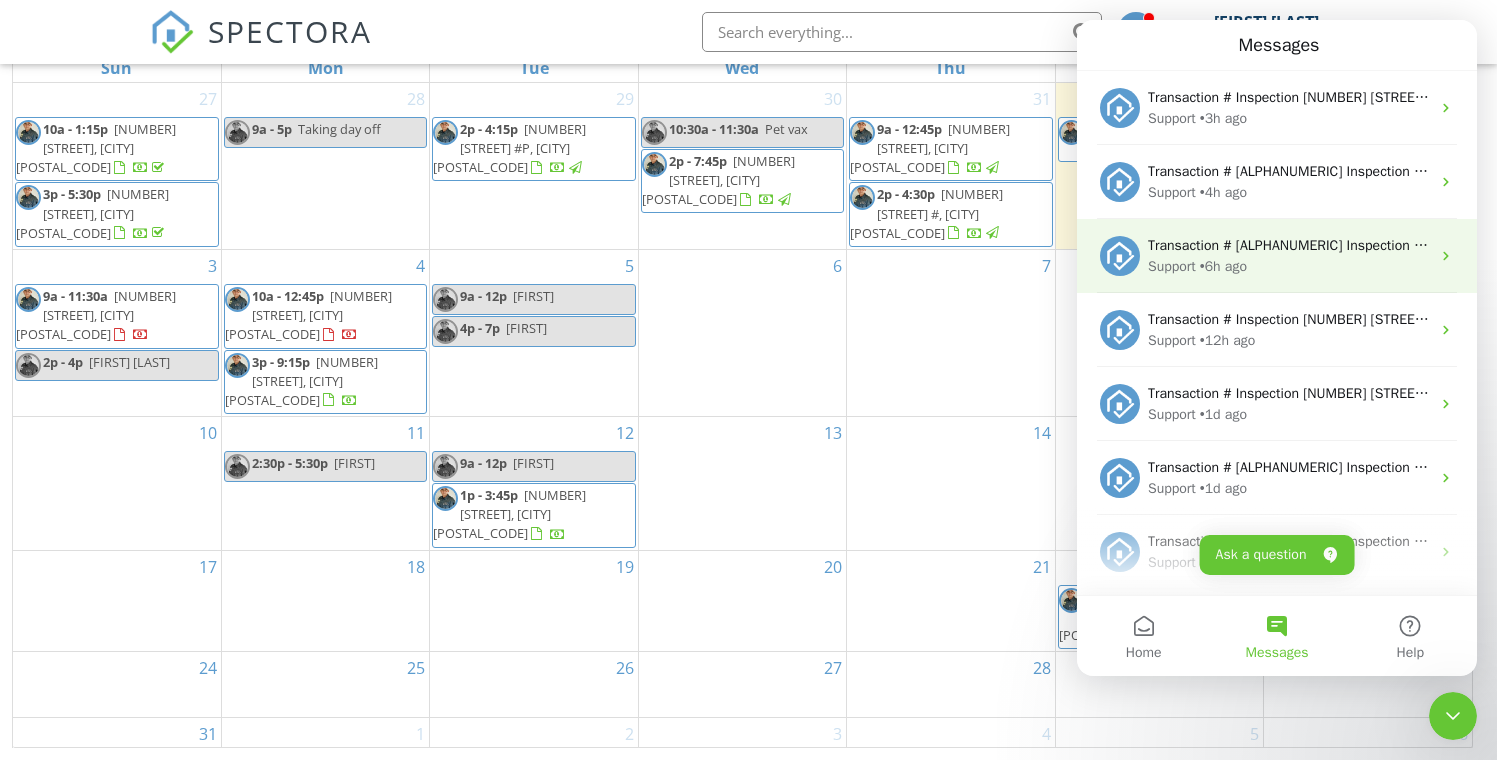 scroll, scrollTop: 0, scrollLeft: 0, axis: both 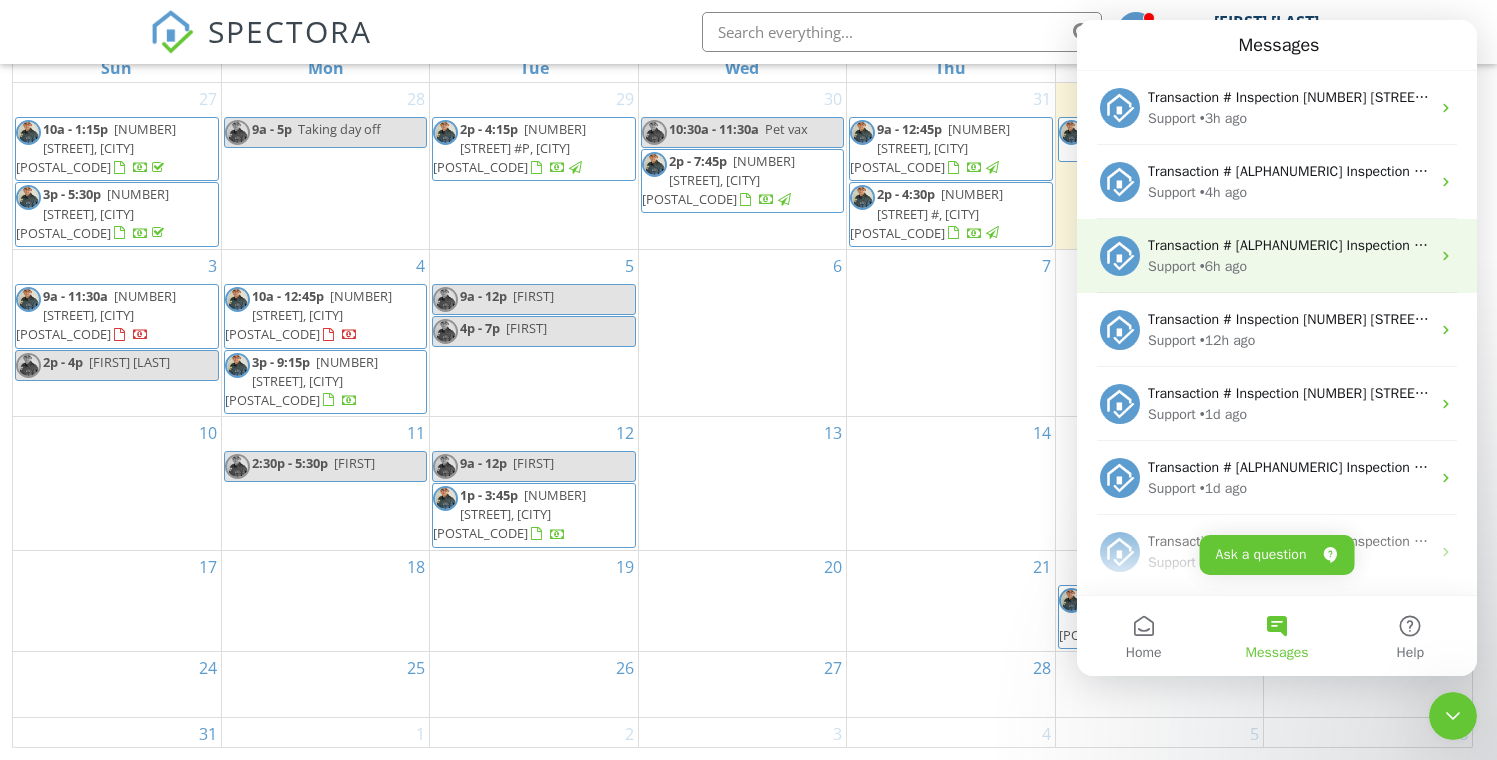 click on "•  6h ago" at bounding box center [1223, 266] 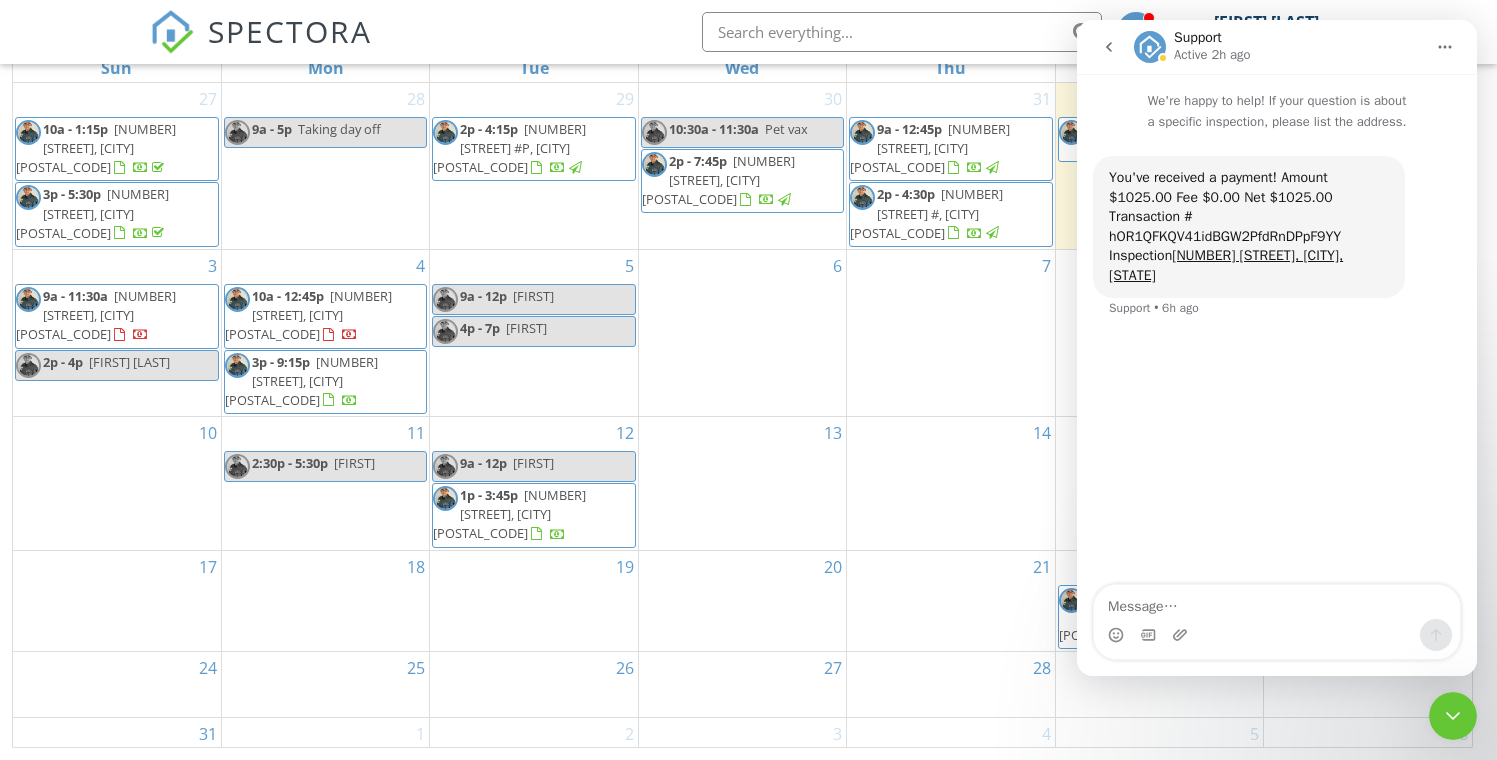 click 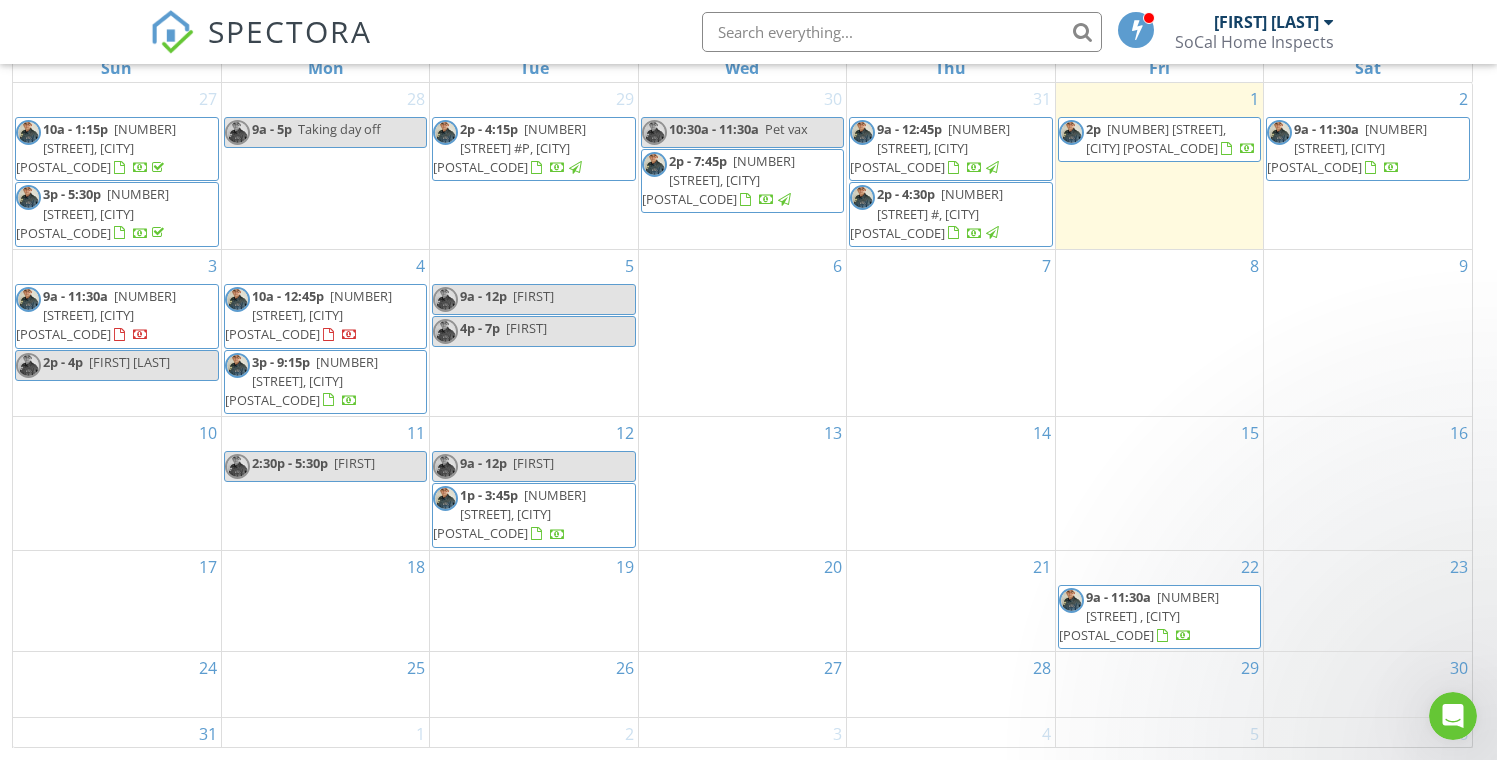 scroll, scrollTop: 0, scrollLeft: 0, axis: both 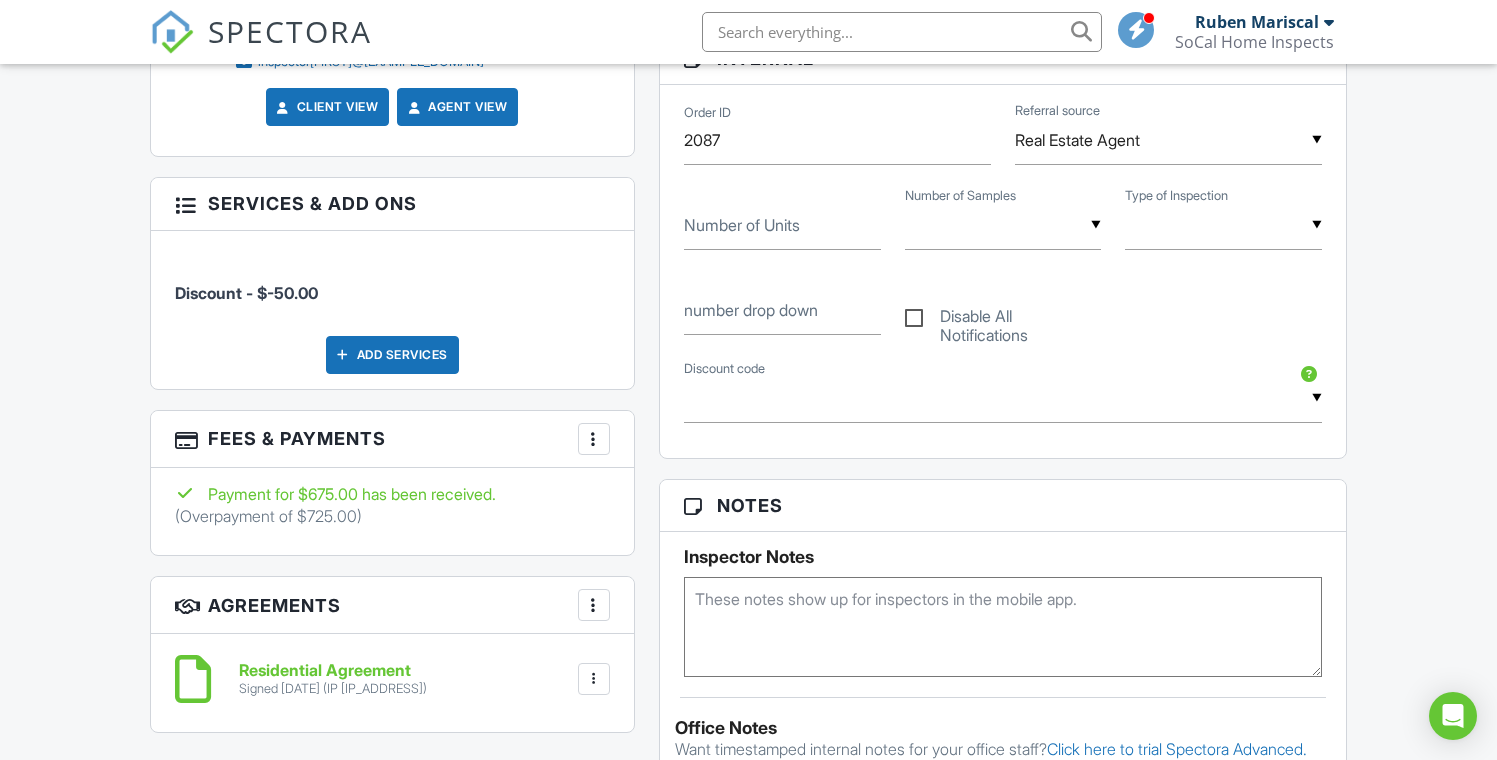 click on "Add Services" at bounding box center [392, 355] 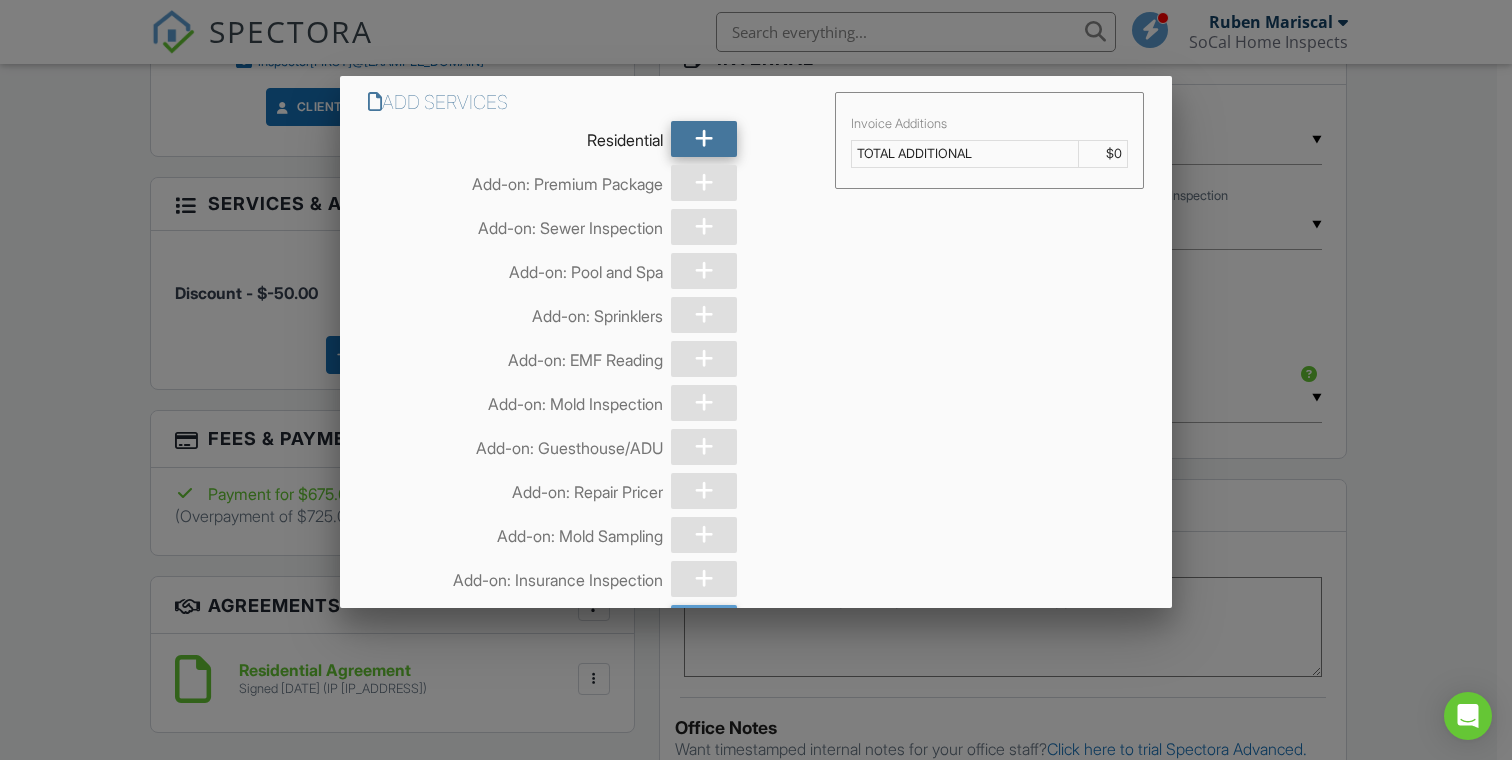 click at bounding box center [704, 139] 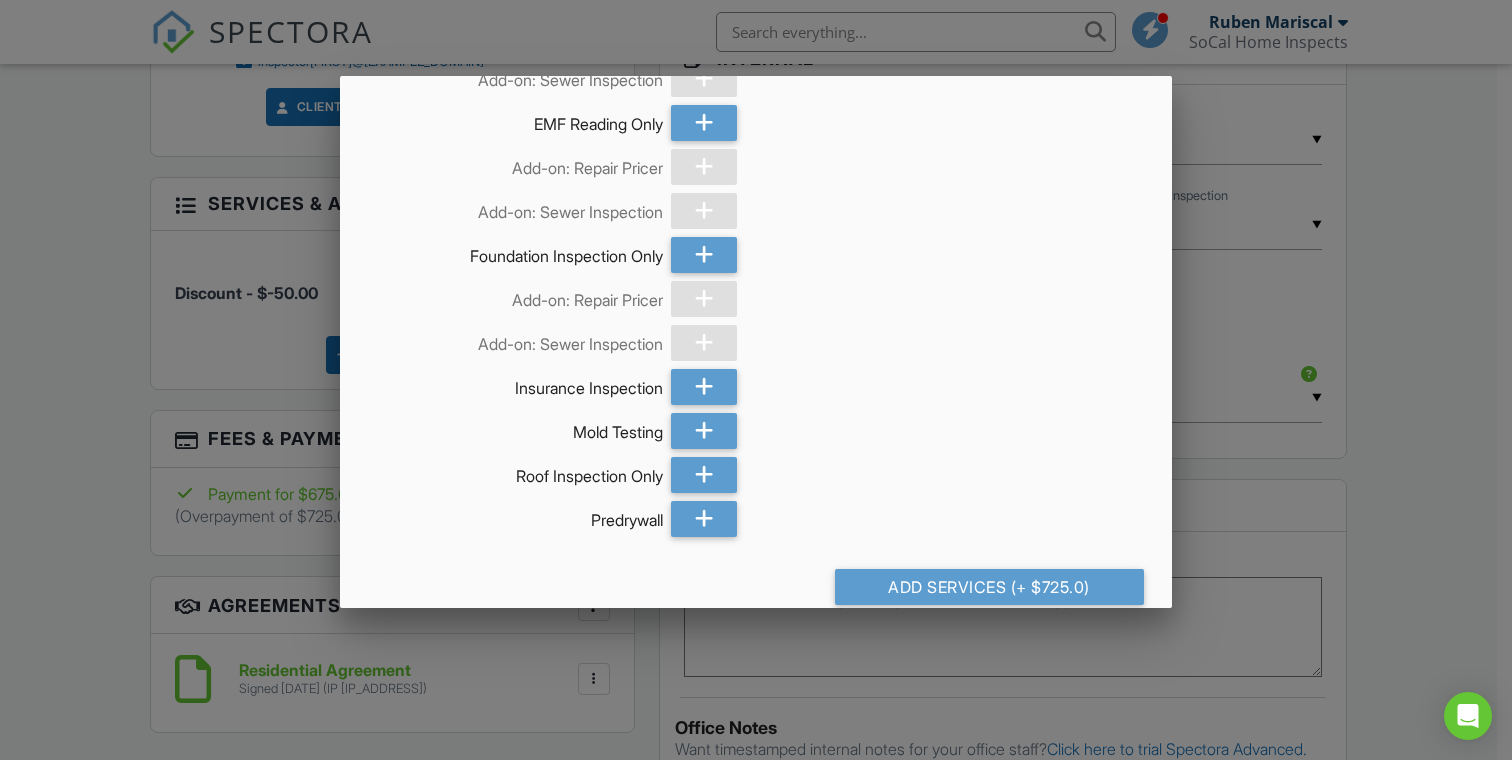 scroll, scrollTop: 4241, scrollLeft: 0, axis: vertical 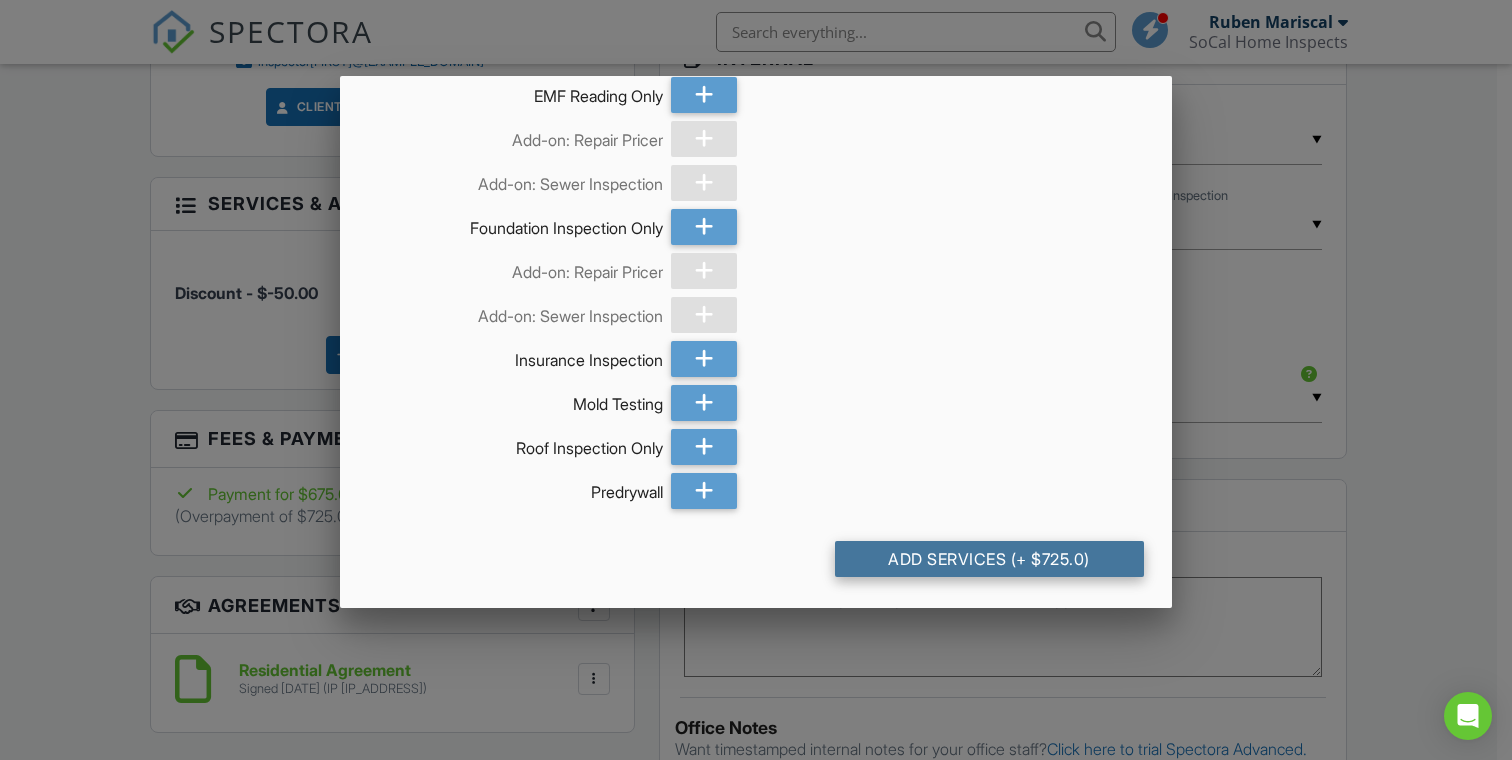 click on "Add Services
(+ $725.0)" at bounding box center (989, 559) 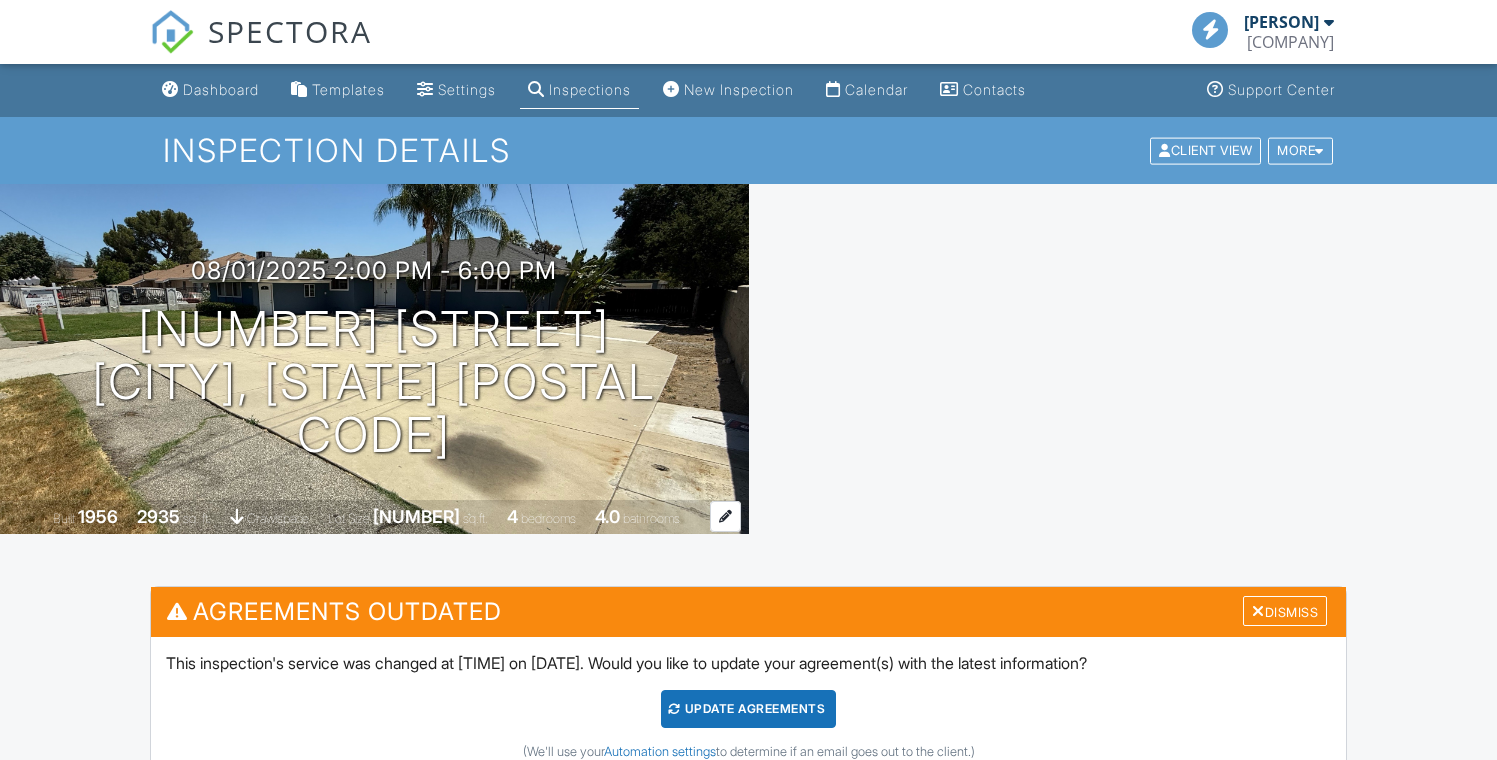 scroll, scrollTop: 0, scrollLeft: 0, axis: both 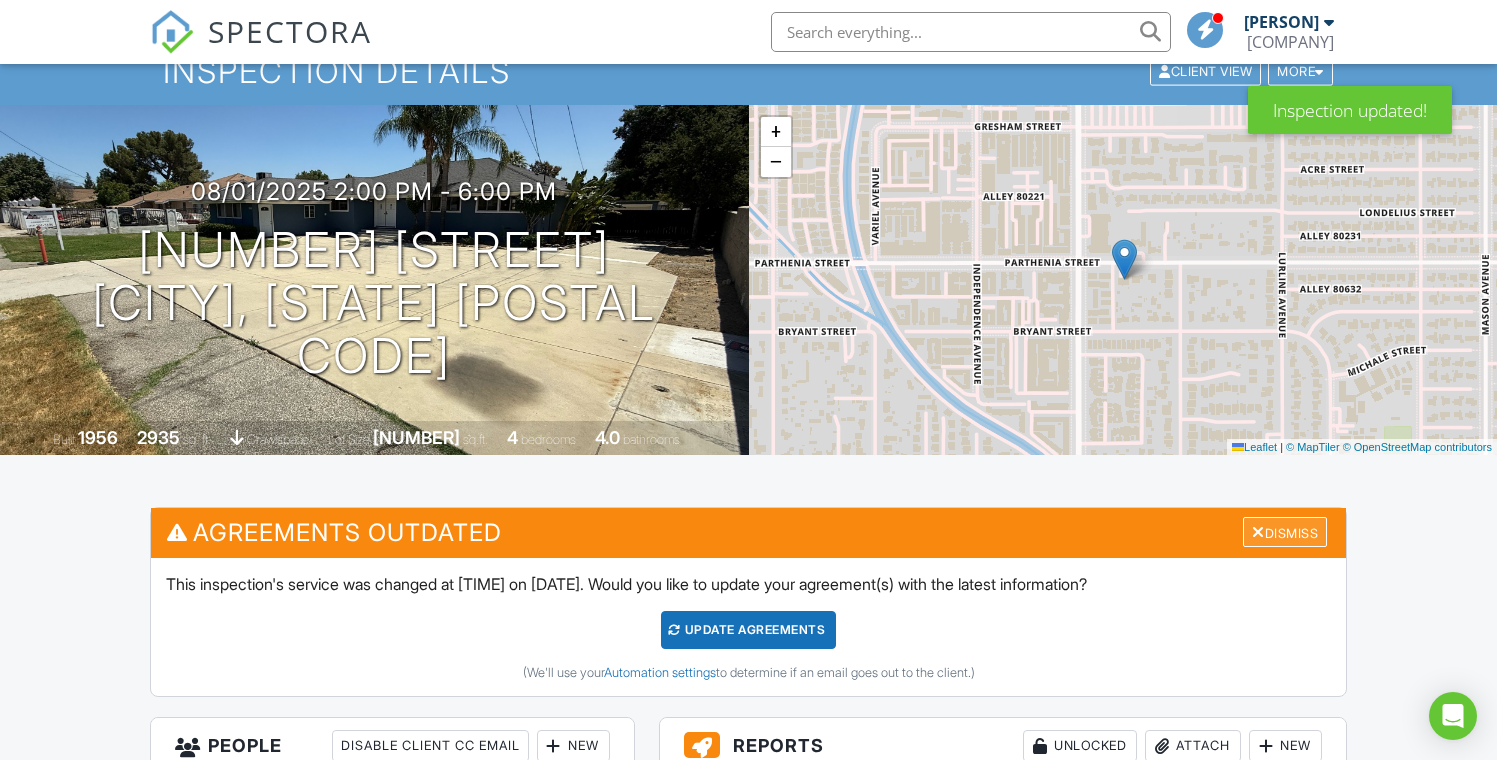 click on "Dismiss" at bounding box center [1285, 532] 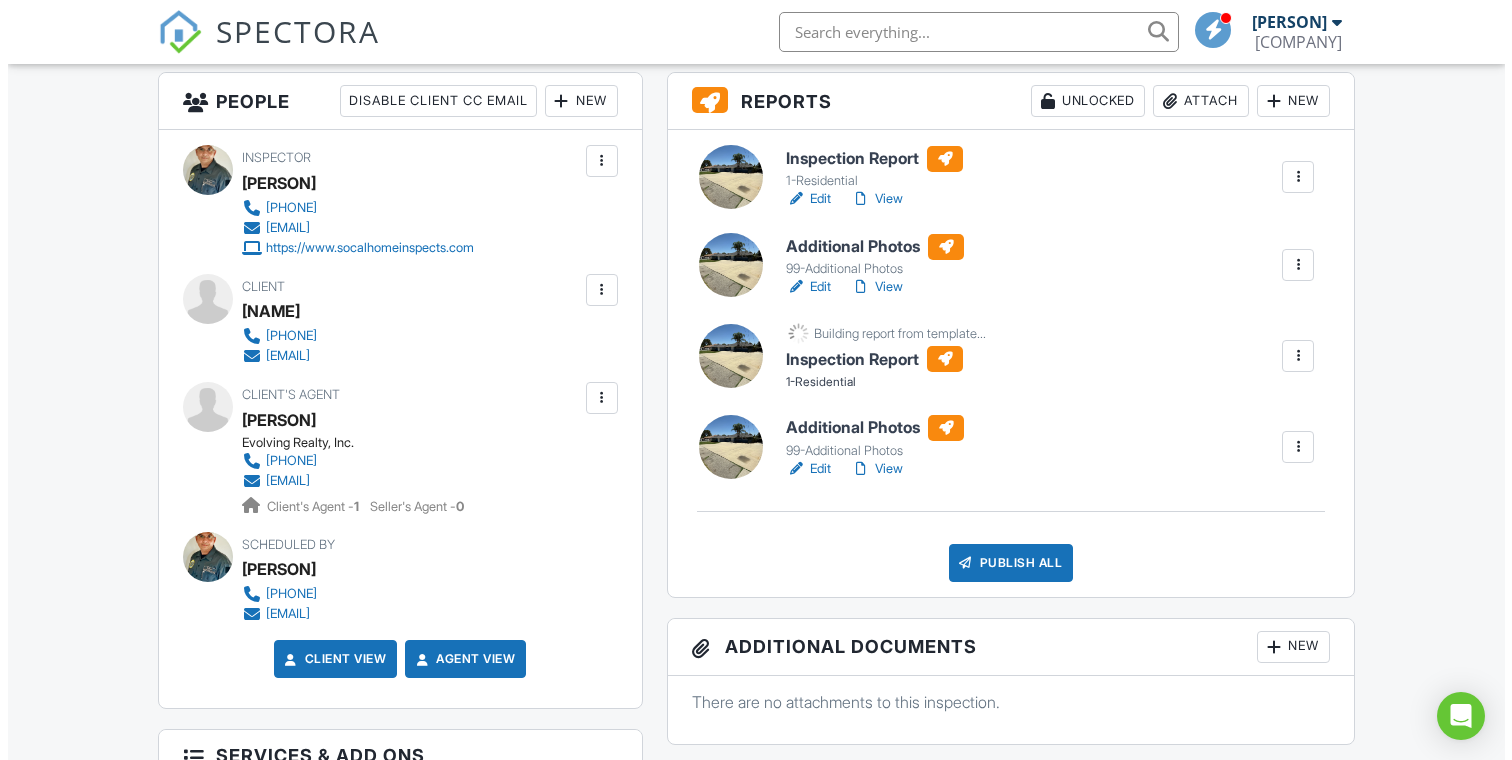 scroll, scrollTop: 485, scrollLeft: 0, axis: vertical 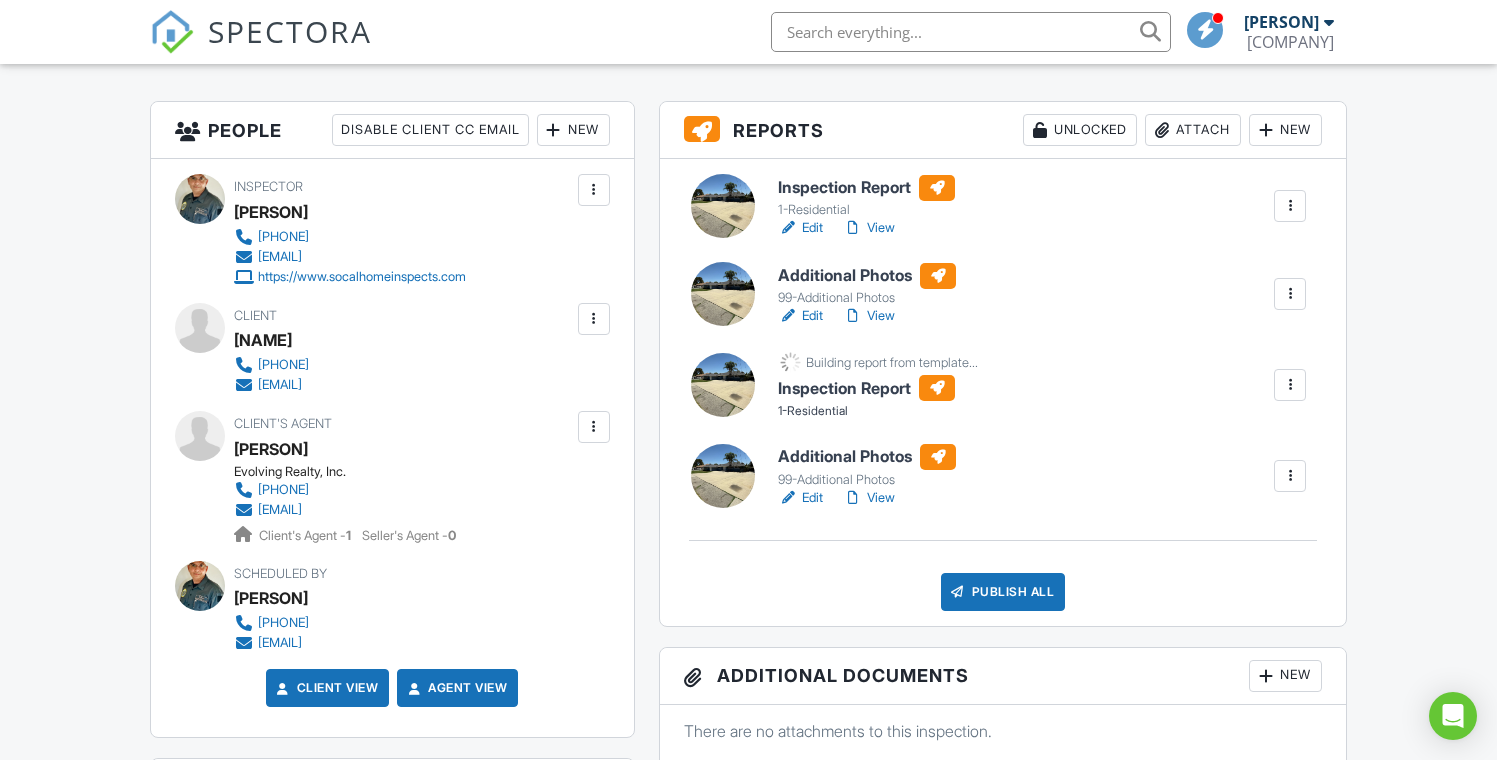 click at bounding box center (1290, 385) 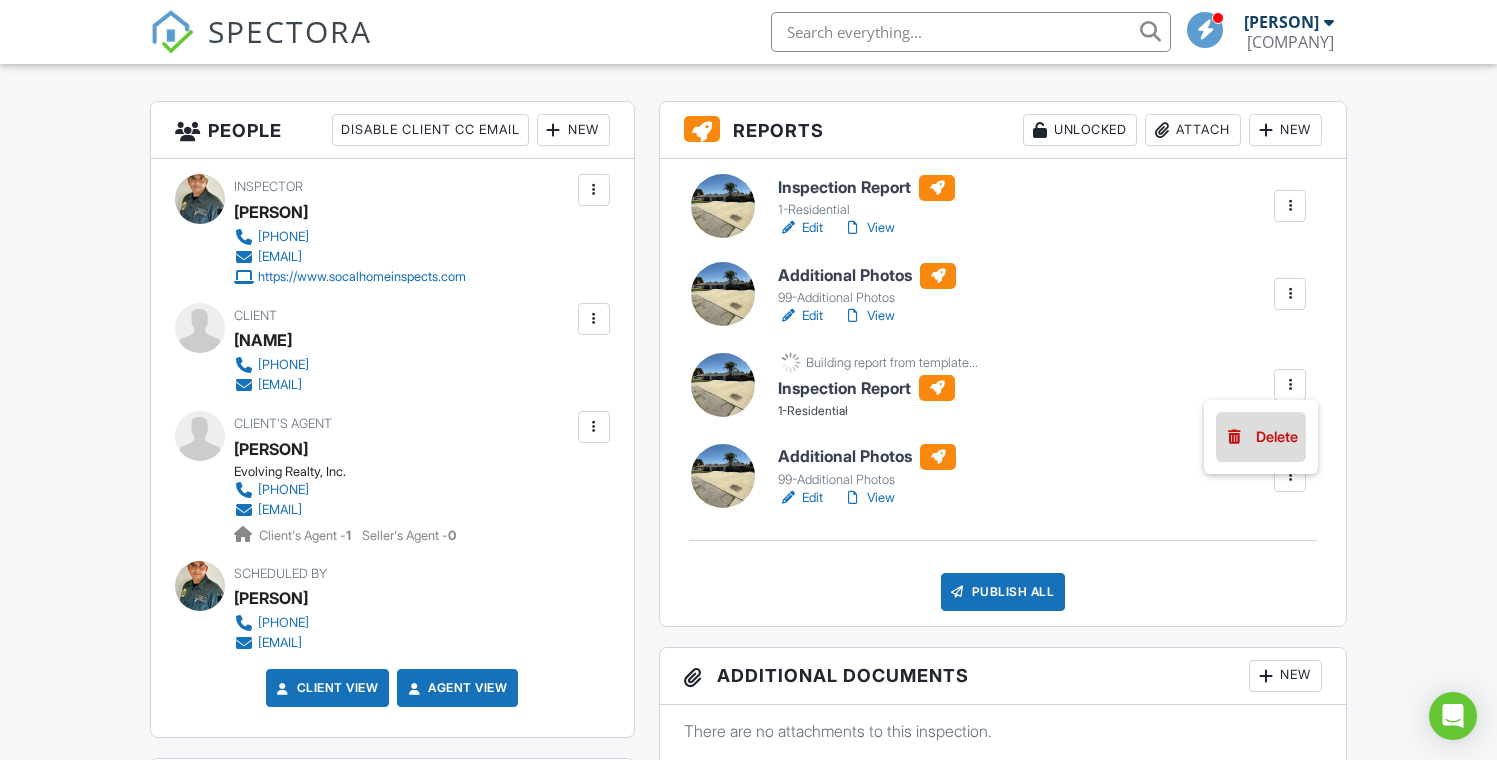 click on "Delete" at bounding box center [1261, 437] 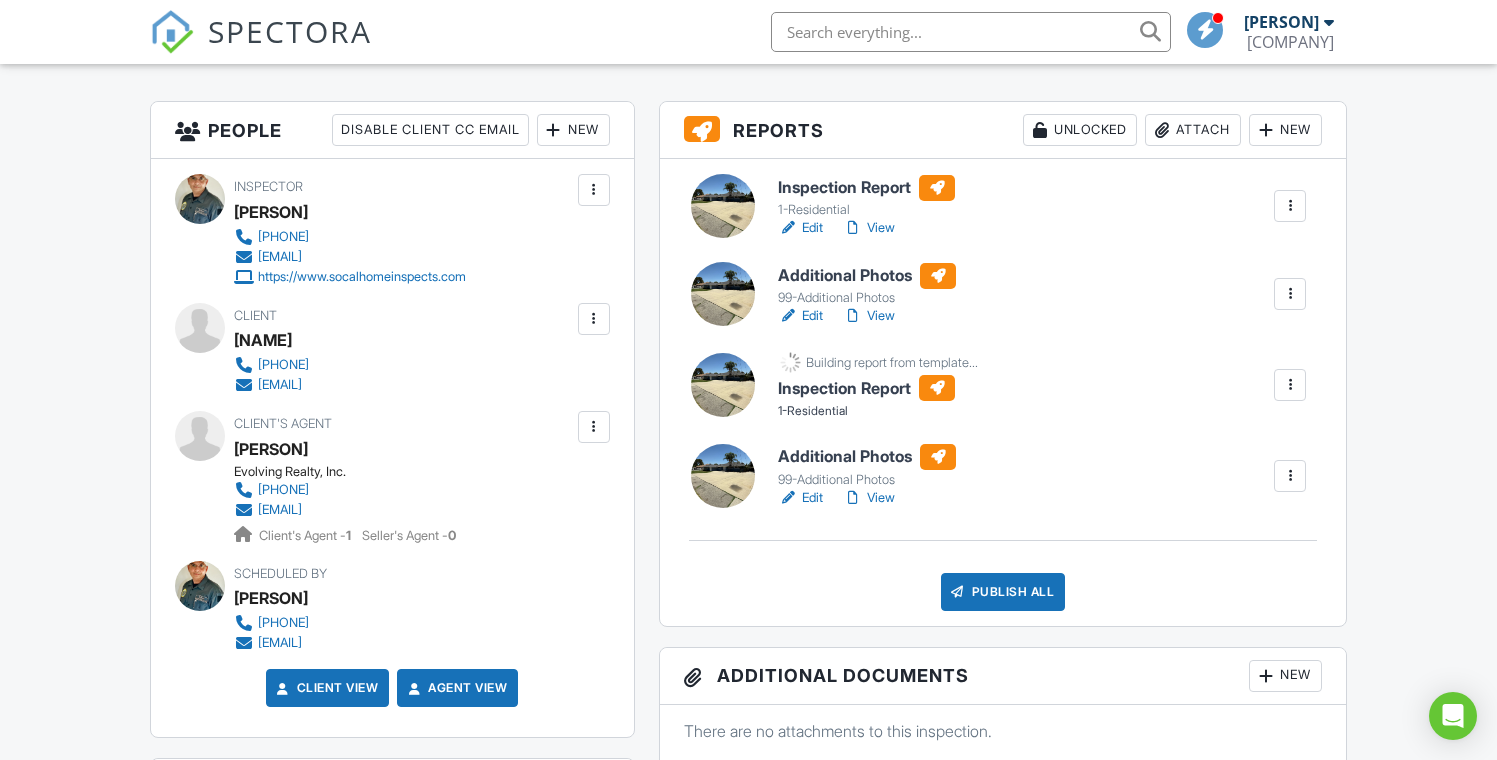 click at bounding box center (1290, 385) 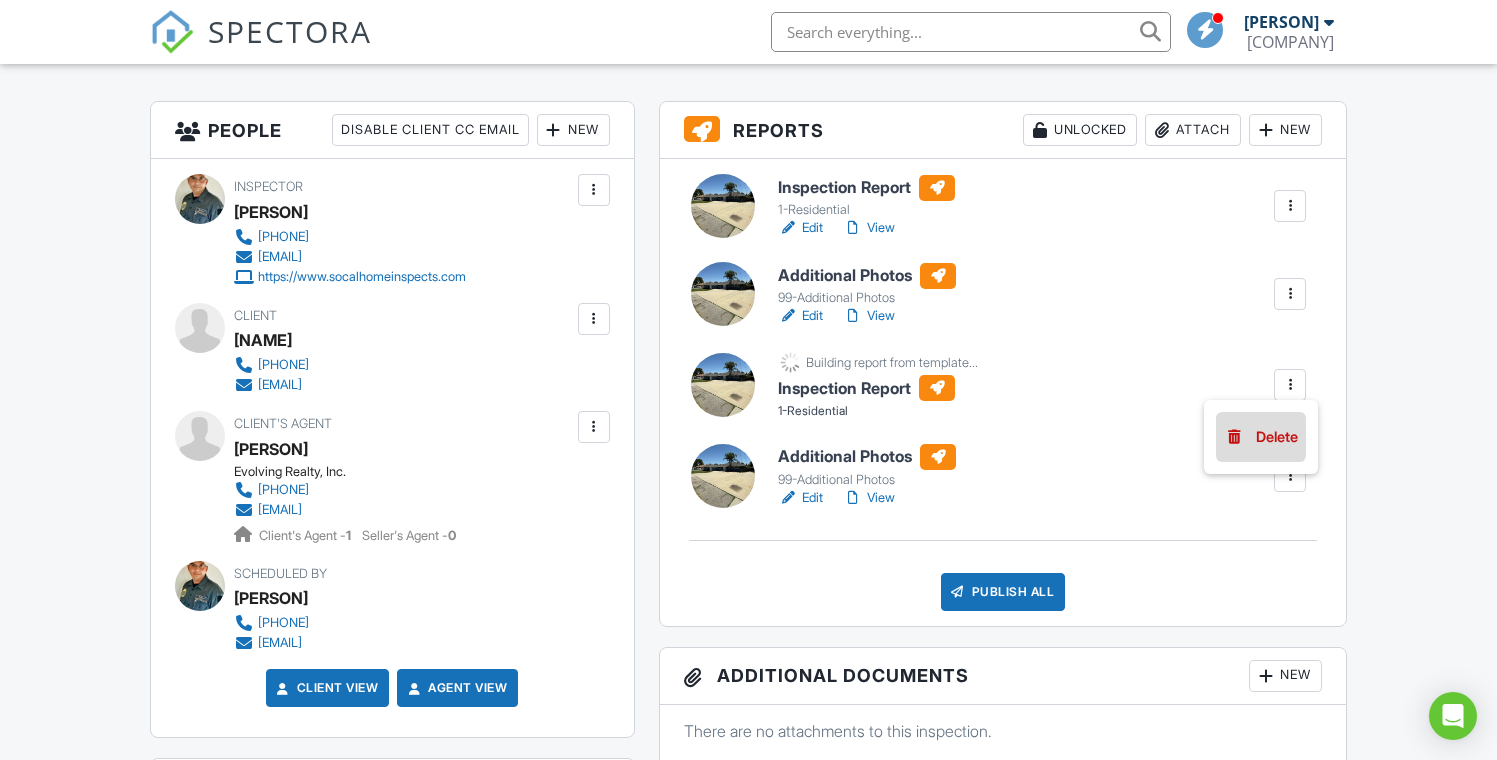 click on "Delete" at bounding box center (1277, 437) 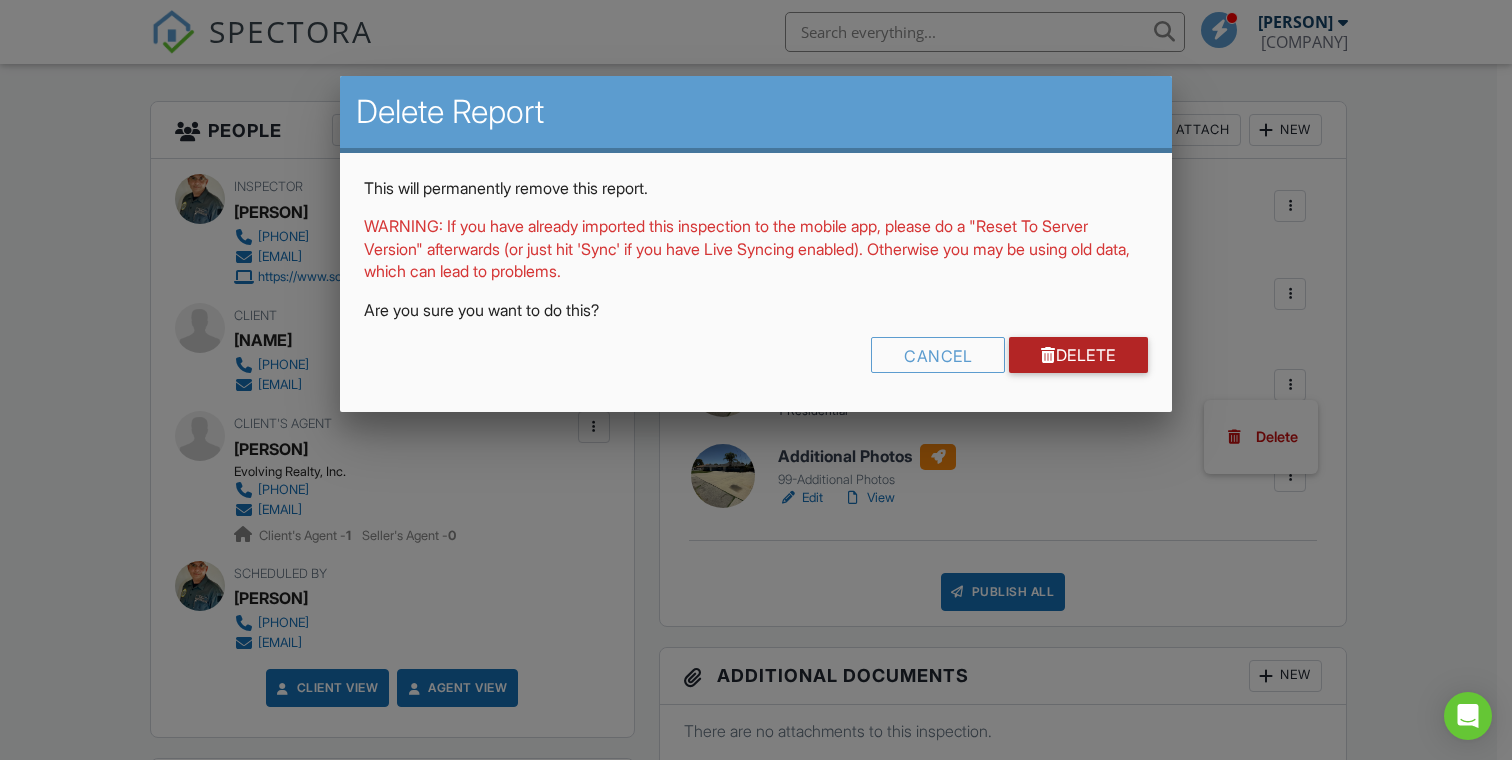 click on "Delete" at bounding box center (1078, 355) 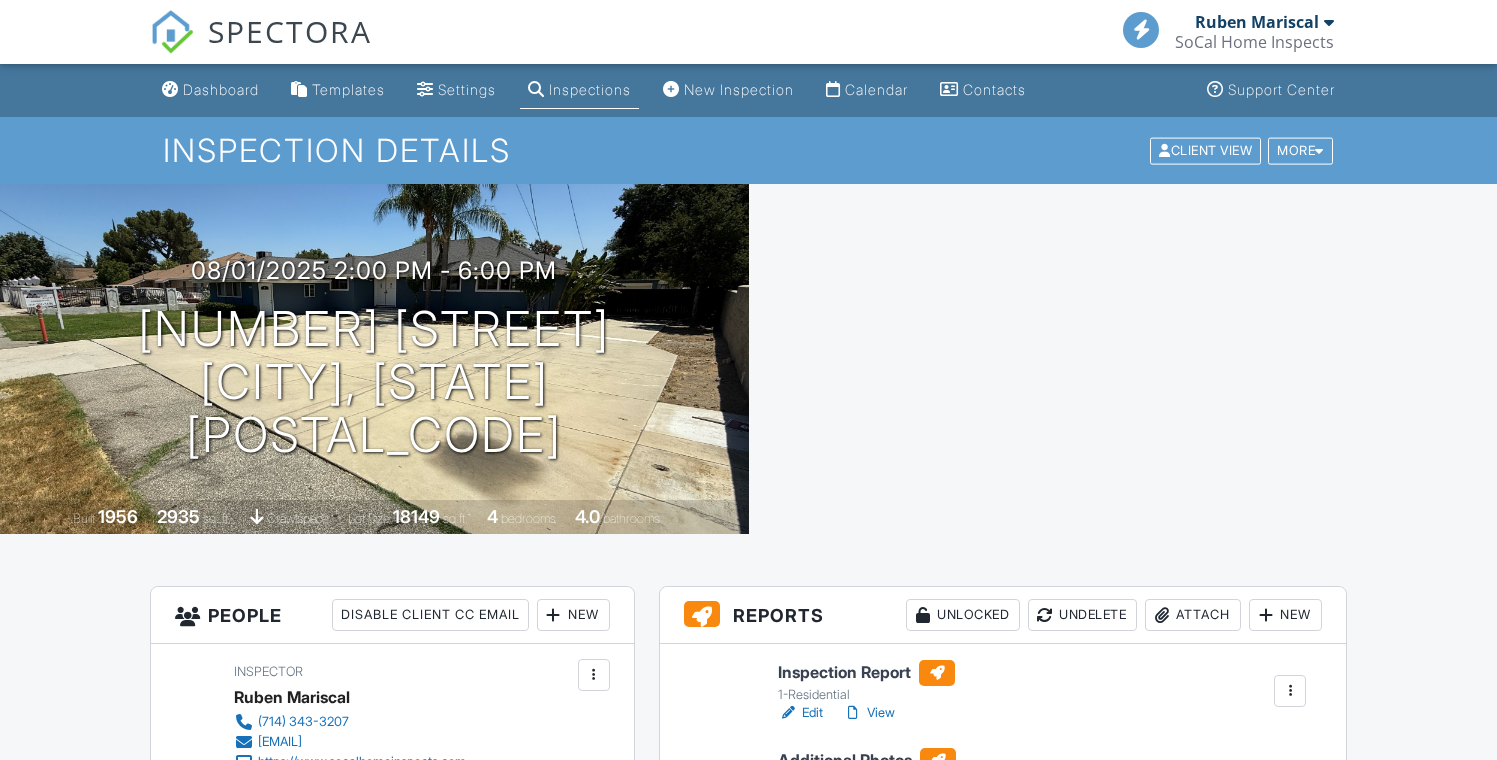 scroll, scrollTop: 0, scrollLeft: 0, axis: both 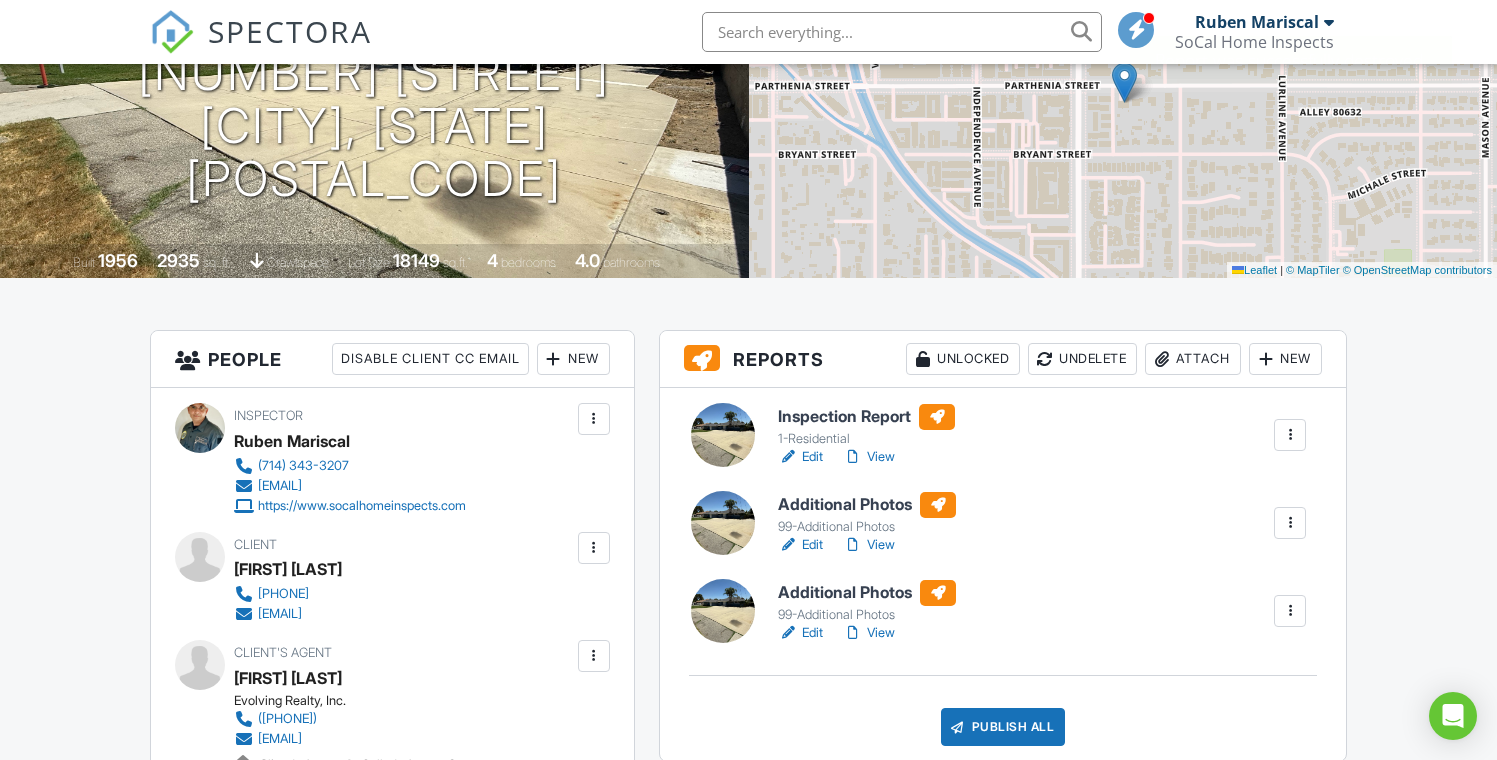 click on "Edit" at bounding box center [800, 633] 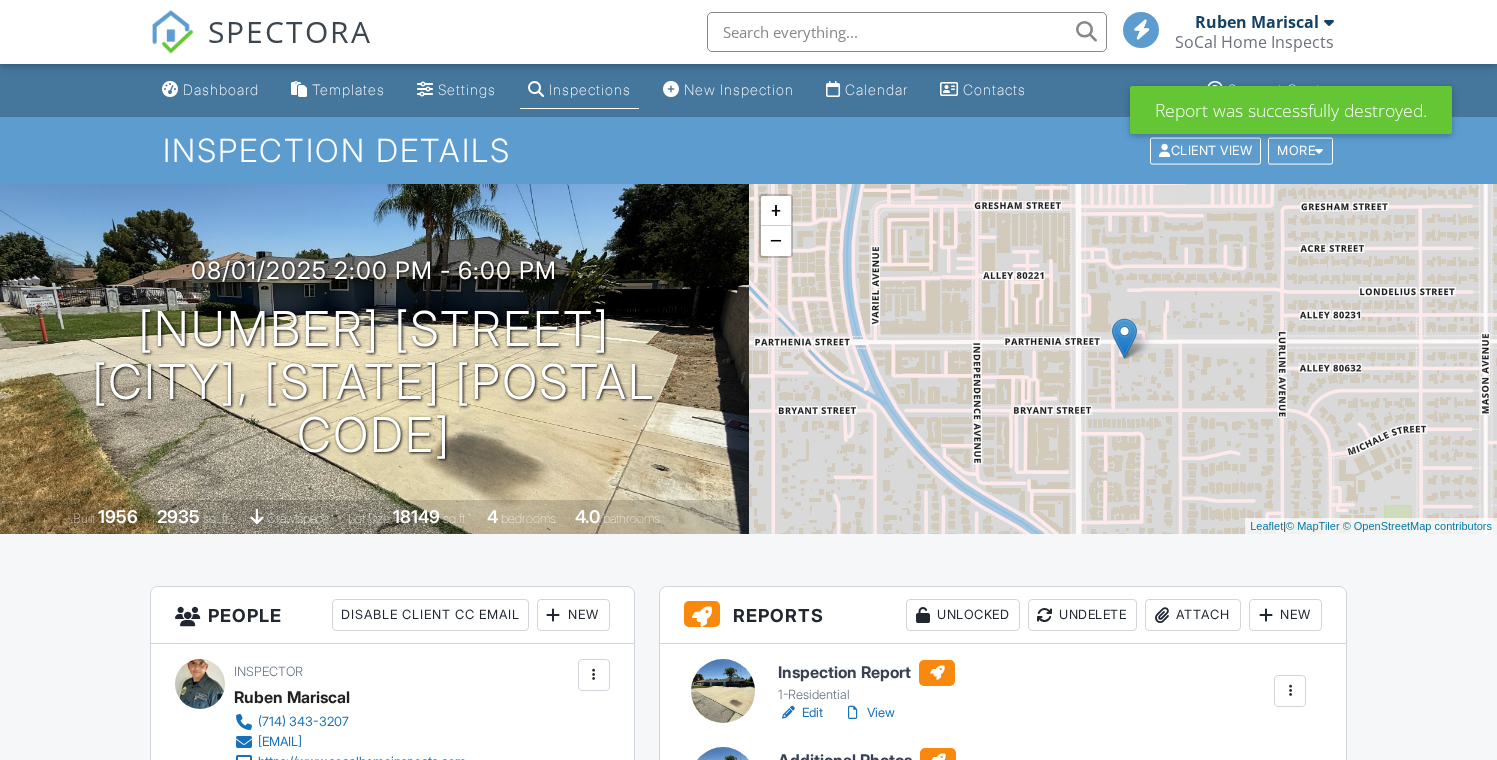 scroll, scrollTop: 303, scrollLeft: 0, axis: vertical 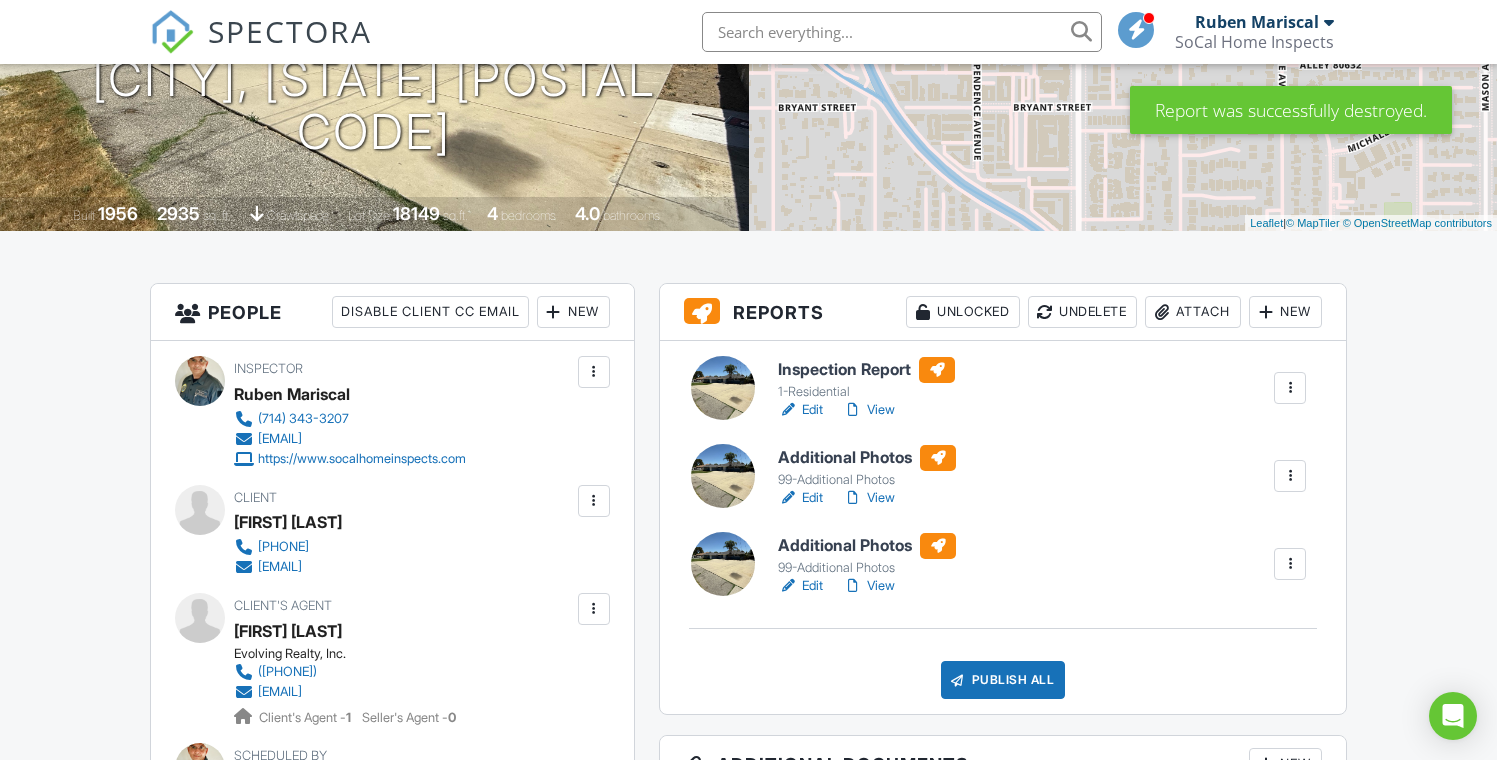 click at bounding box center [1290, 564] 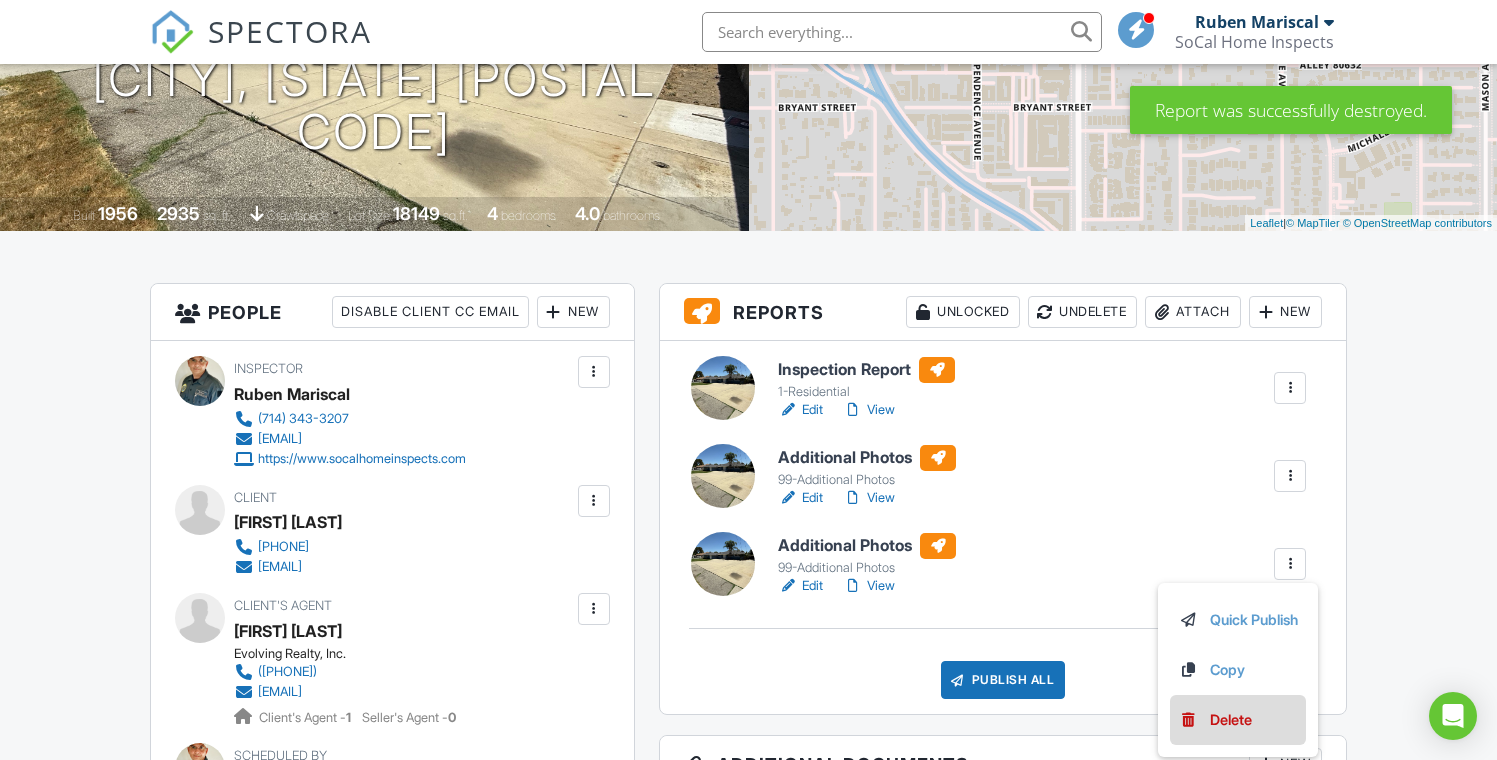 click on "Copy" at bounding box center (1238, 670) 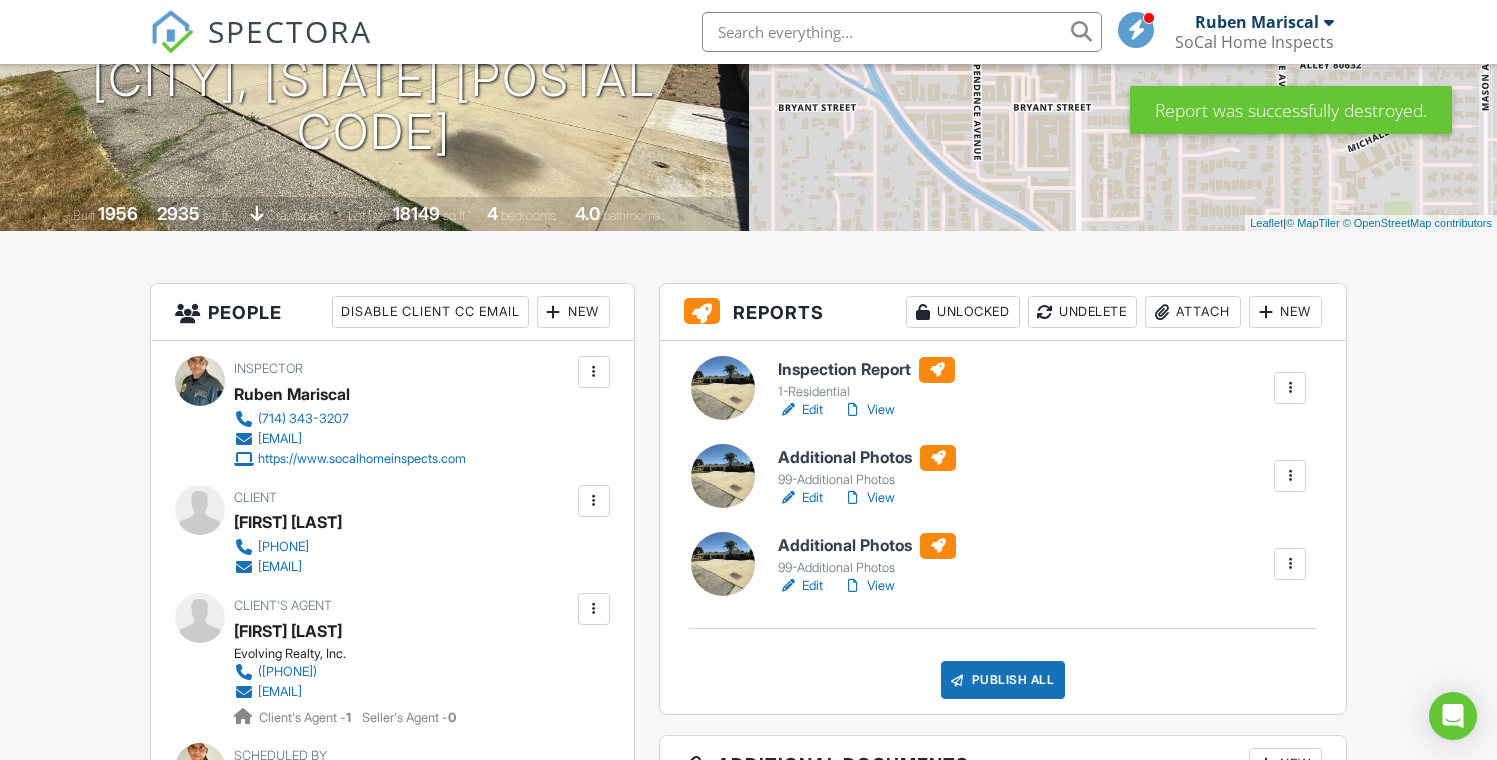 click at bounding box center (1290, 564) 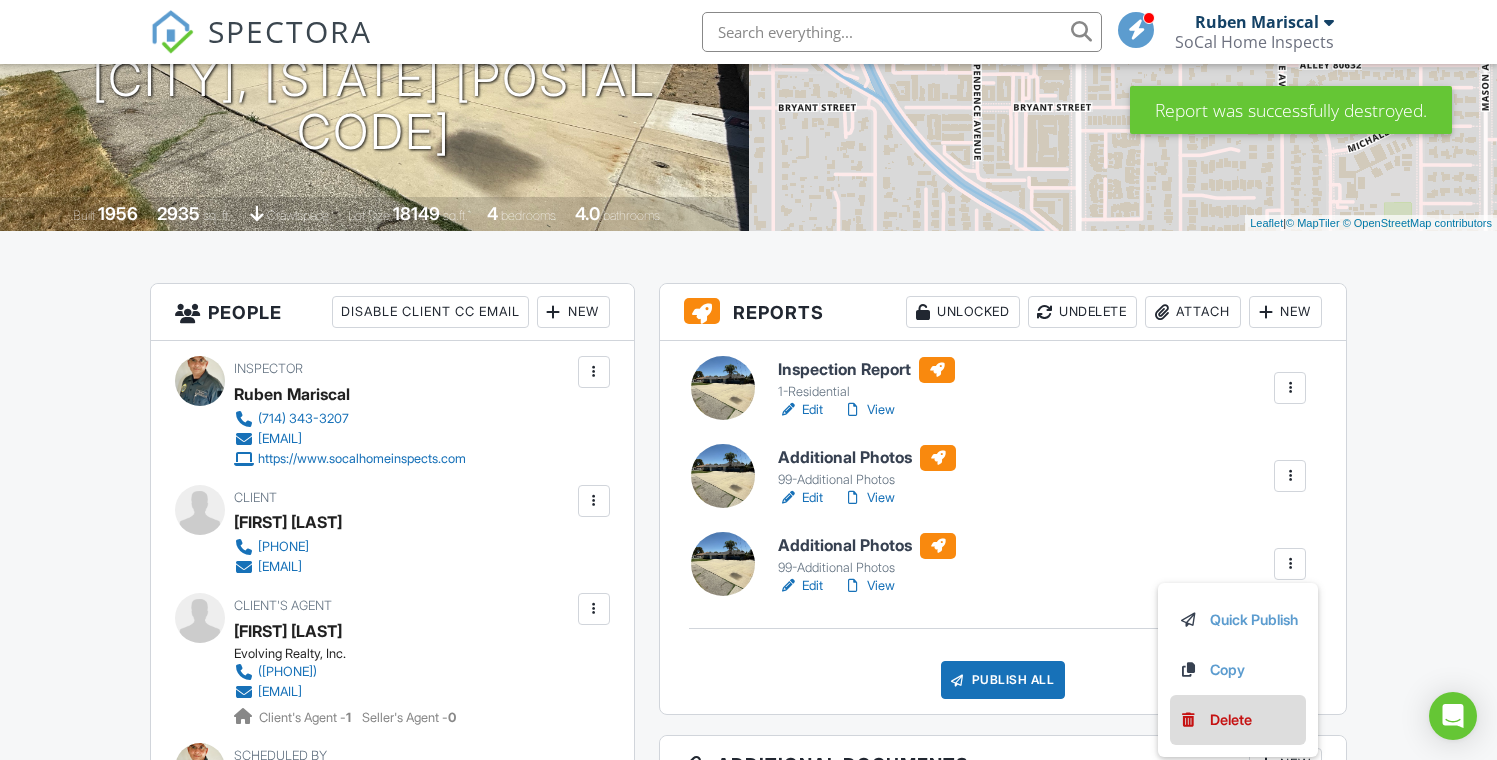 click on "Delete" at bounding box center [1231, 720] 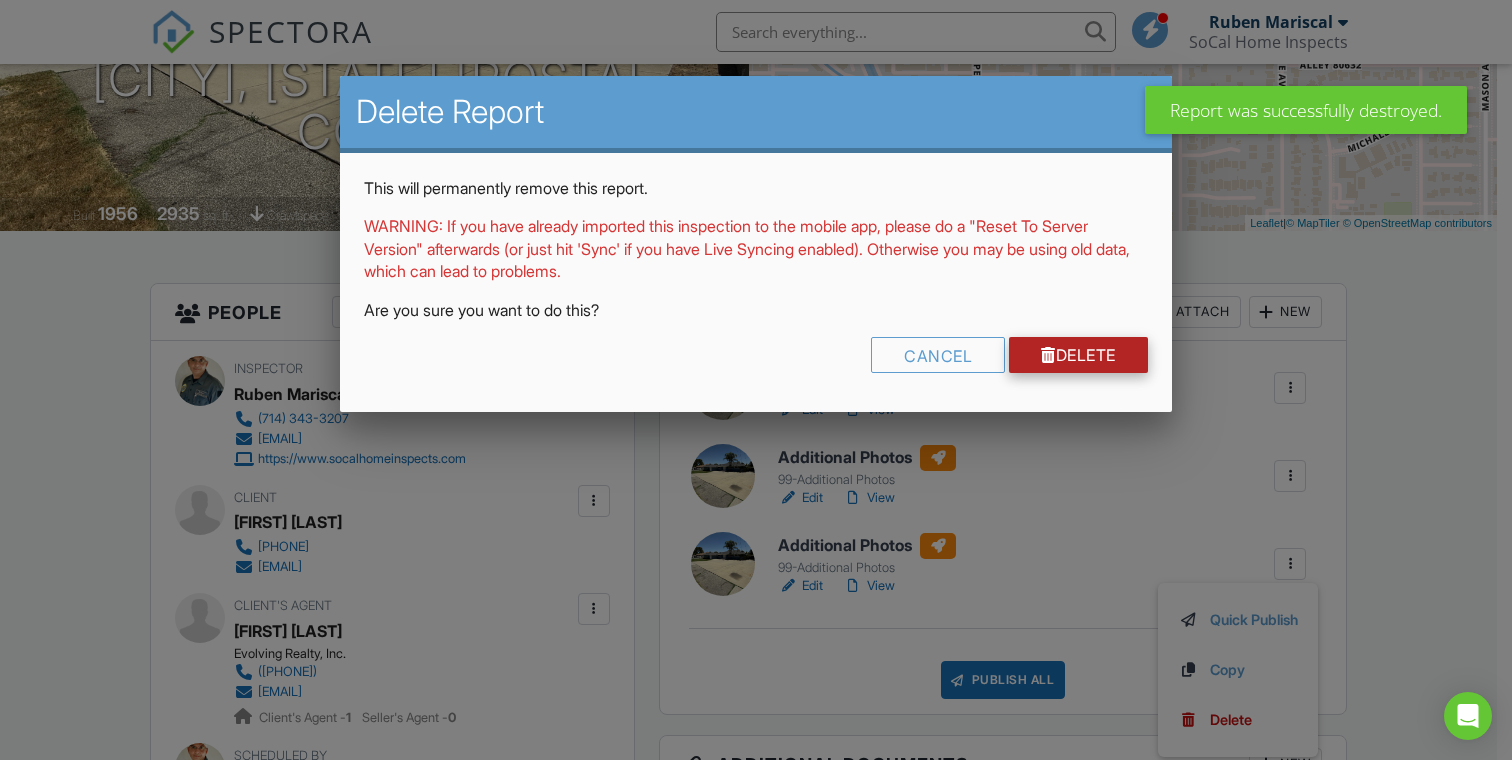 click on "Delete" at bounding box center (1078, 355) 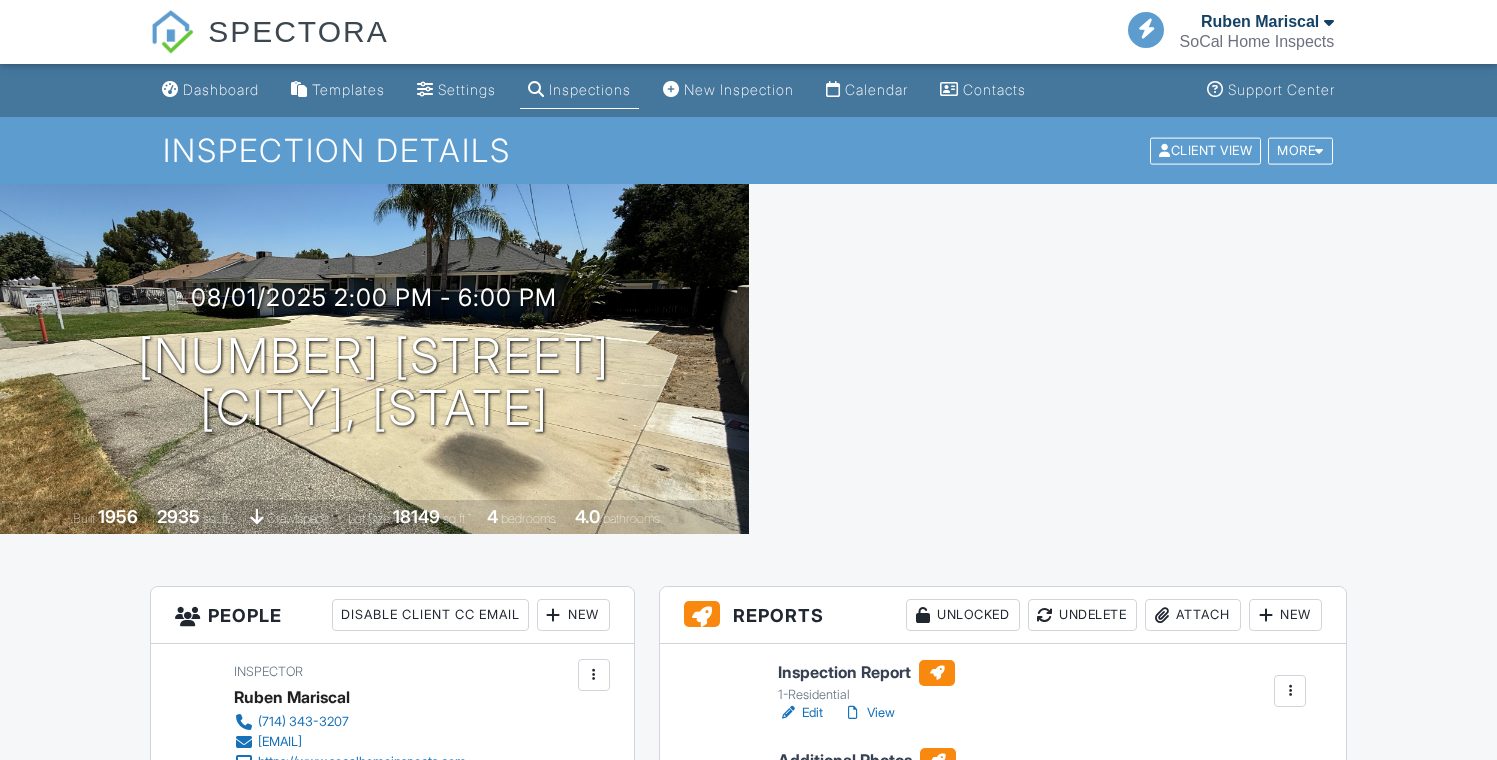 scroll, scrollTop: 0, scrollLeft: 0, axis: both 